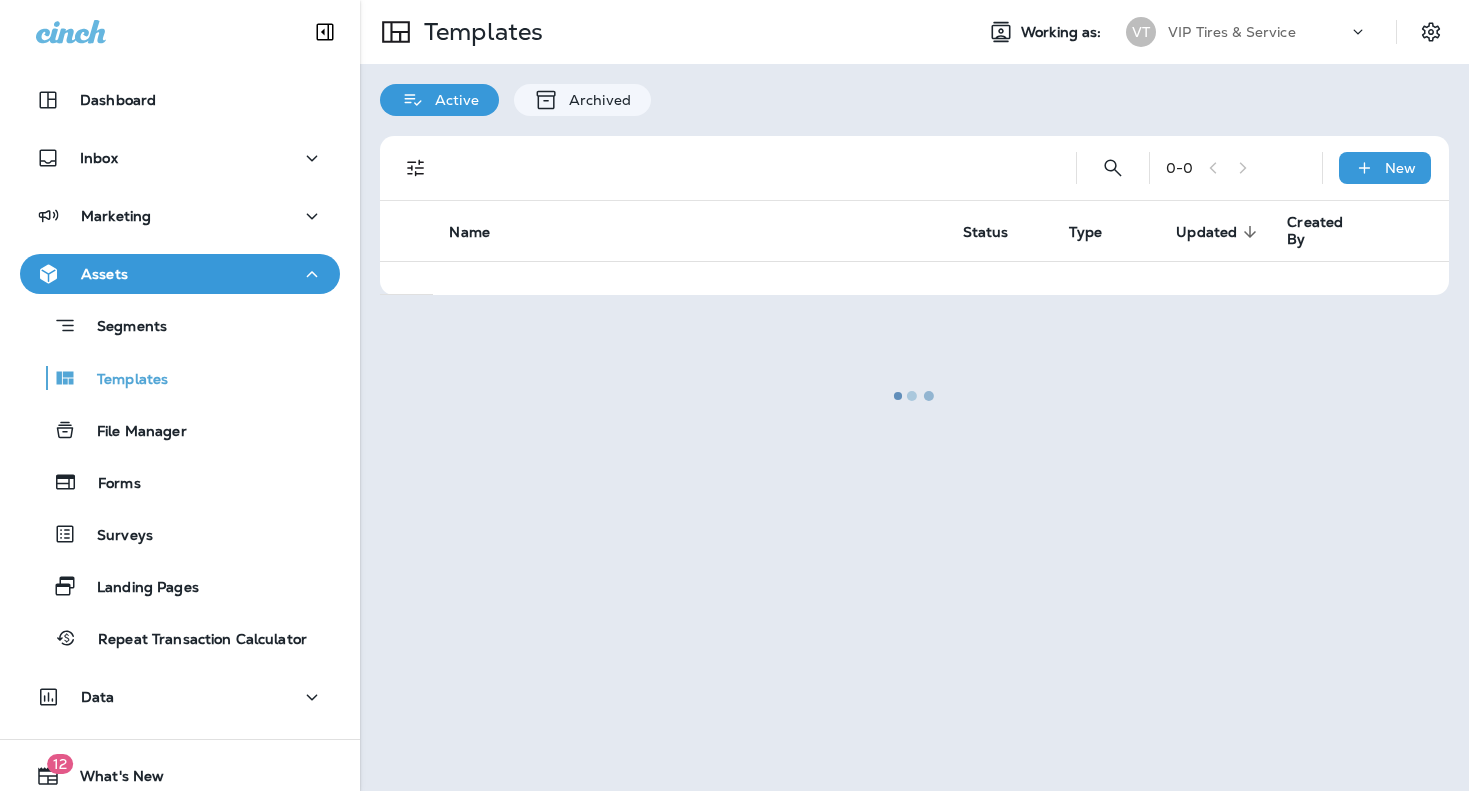 scroll, scrollTop: 0, scrollLeft: 0, axis: both 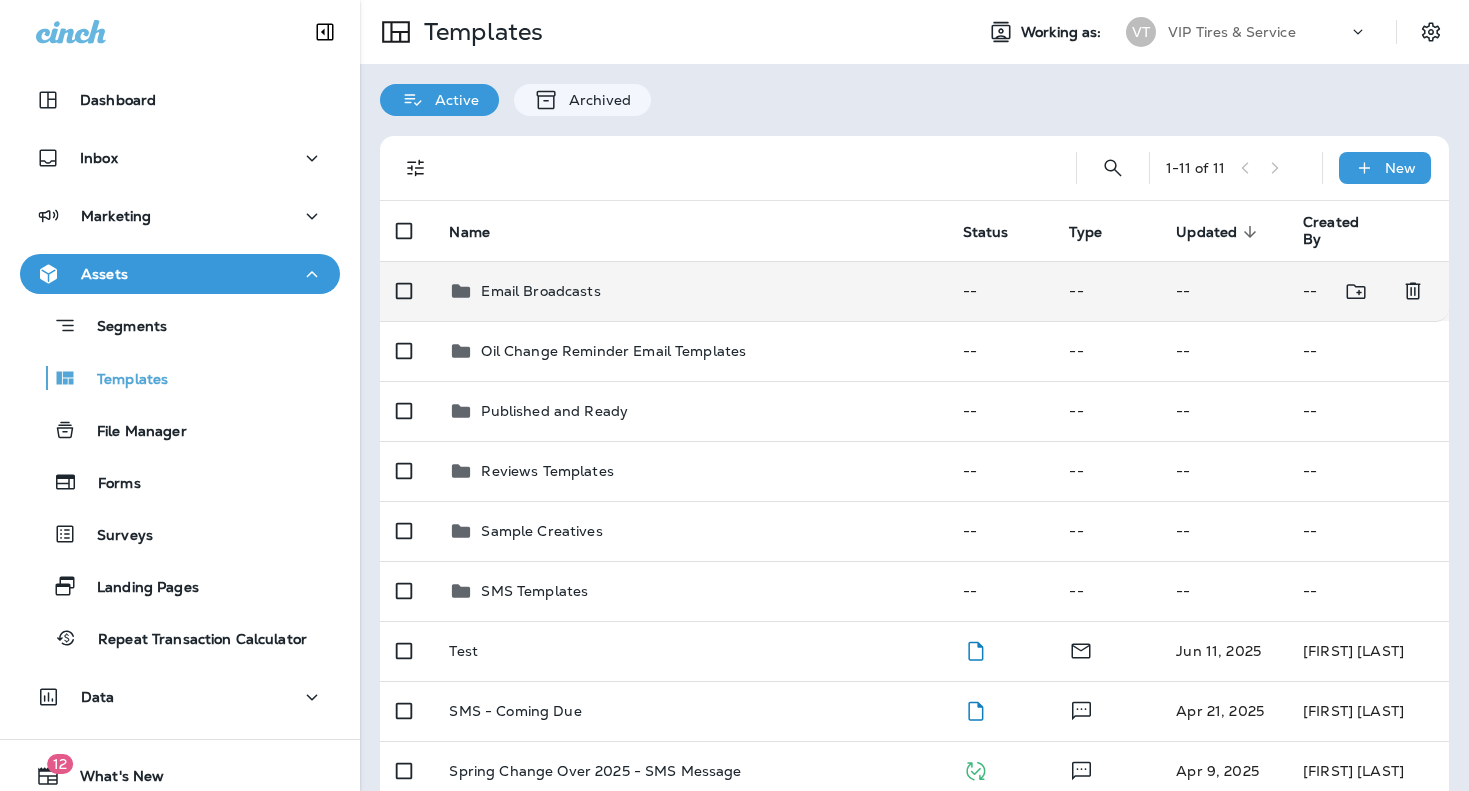 click on "Email Broadcasts" at bounding box center (540, 291) 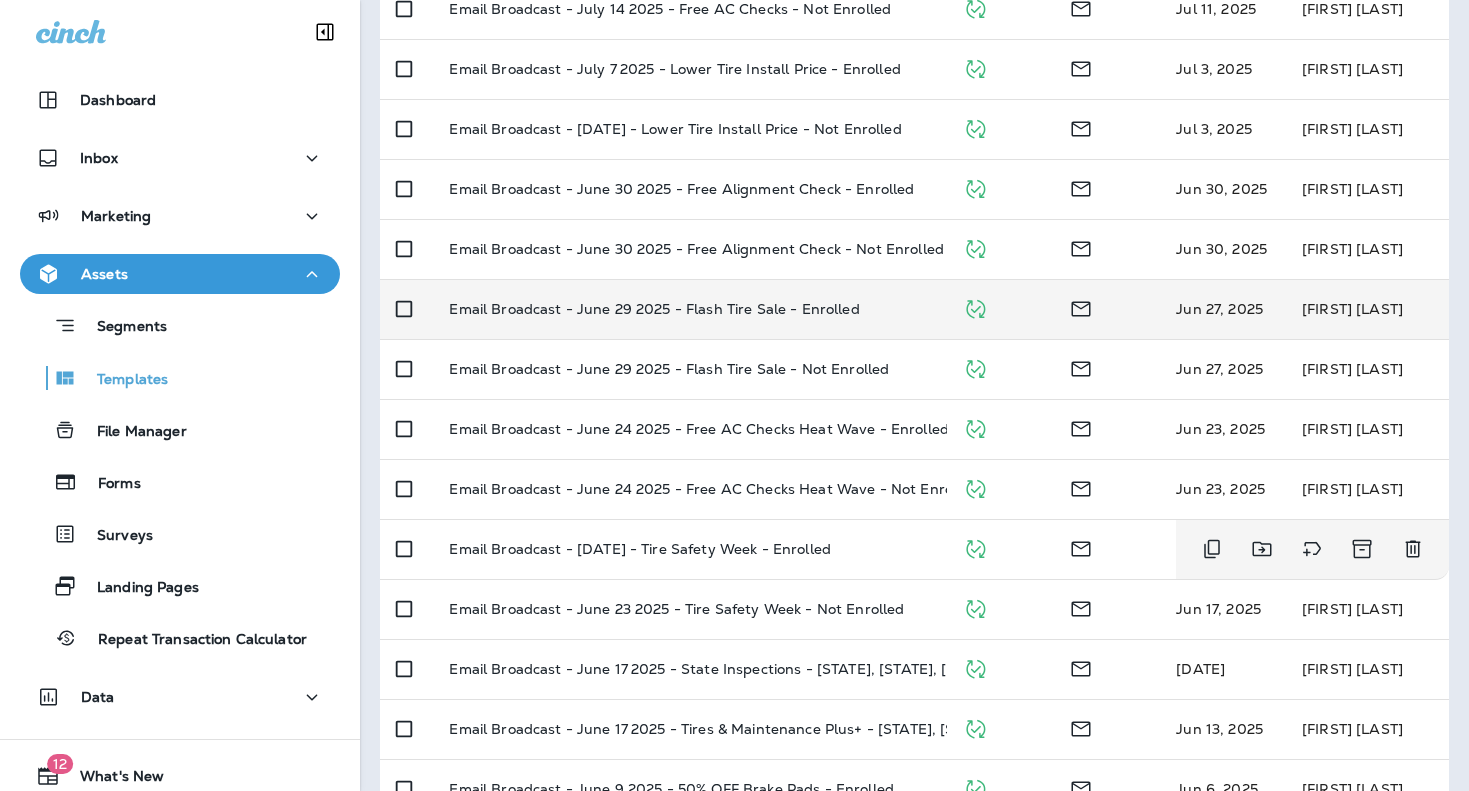 scroll, scrollTop: 343, scrollLeft: 0, axis: vertical 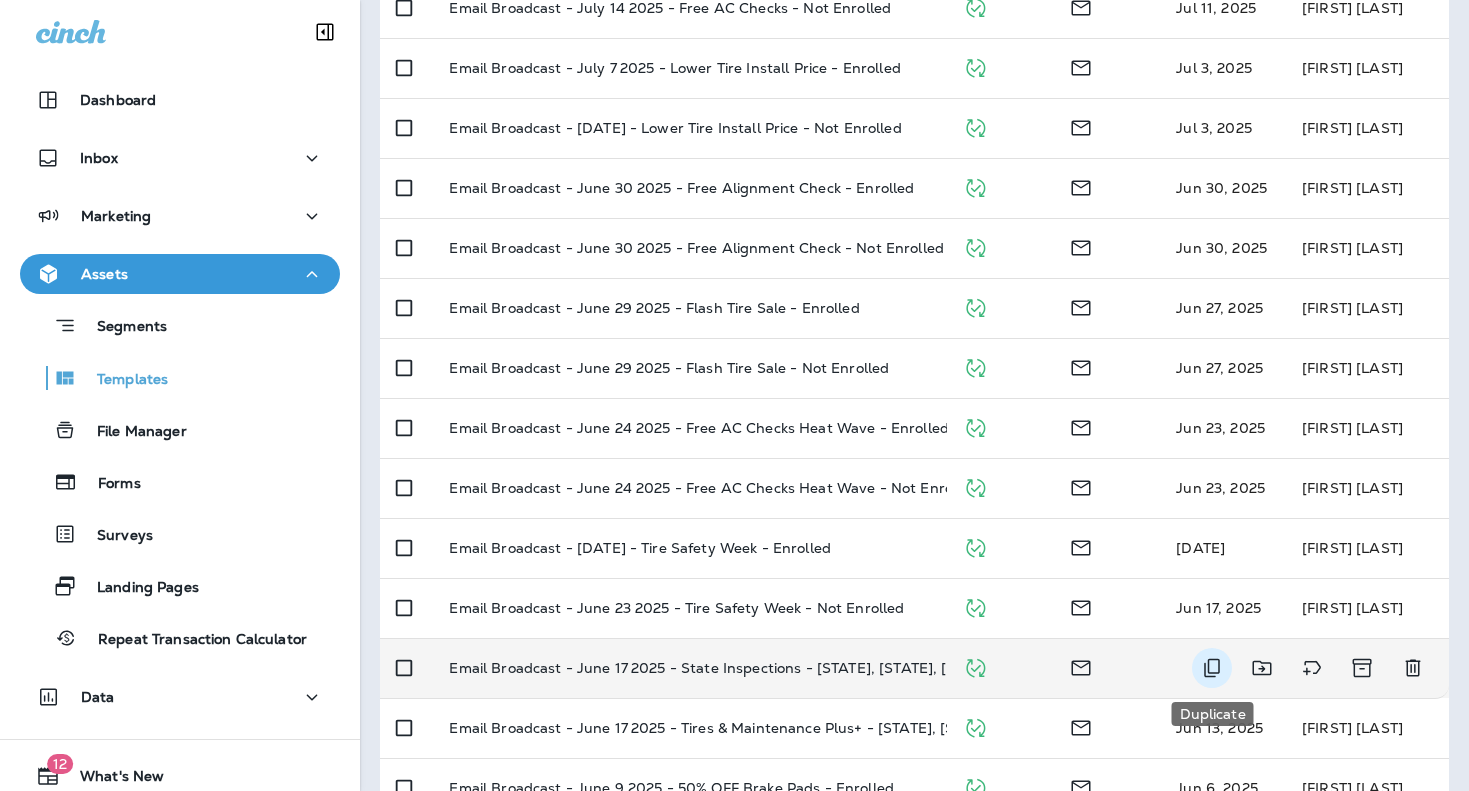 click 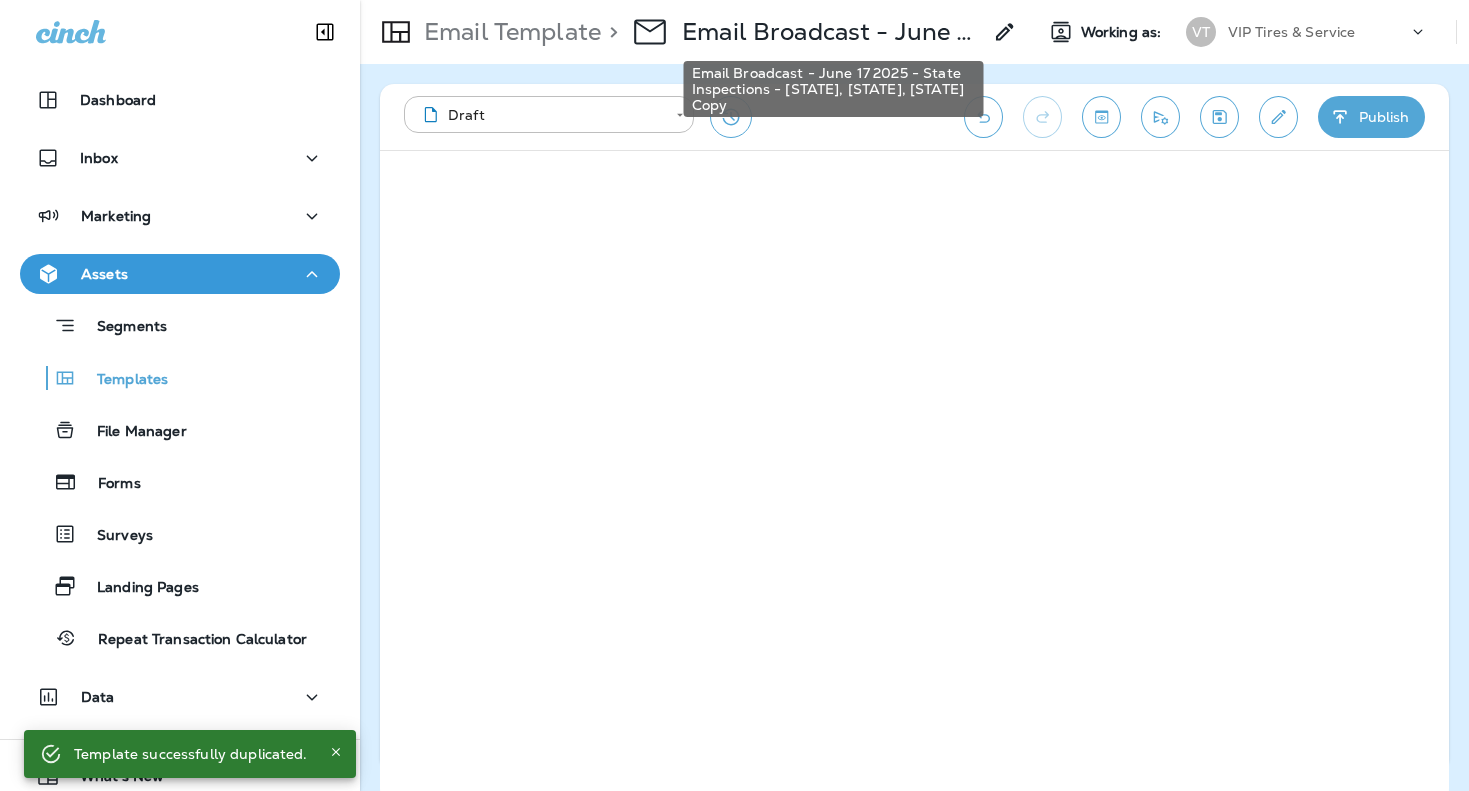 click on "Email Broadcast - June 17 2025 - State Inspections - [STATE], [STATE], [STATE] Copy" at bounding box center (831, 32) 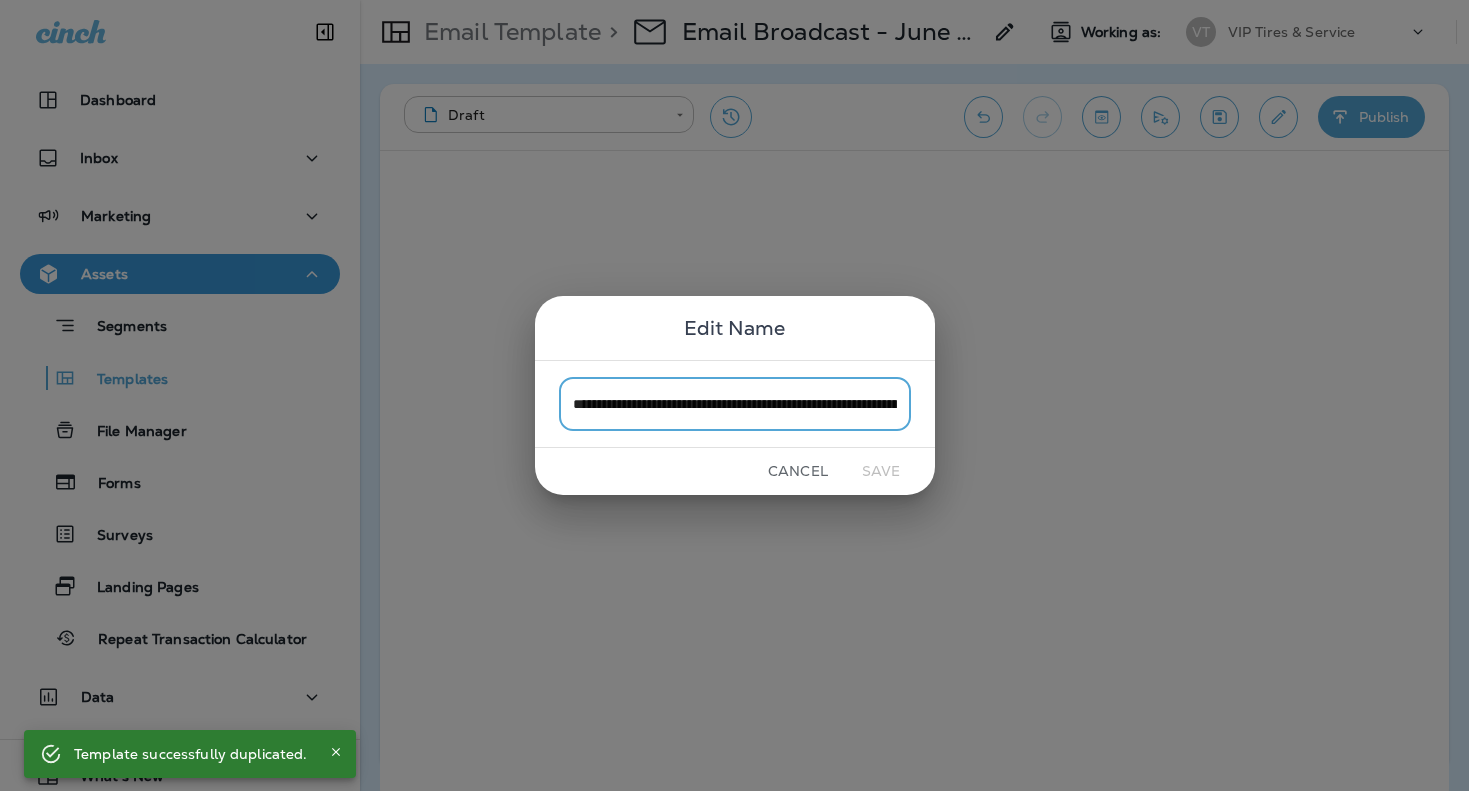 scroll, scrollTop: 0, scrollLeft: 151, axis: horizontal 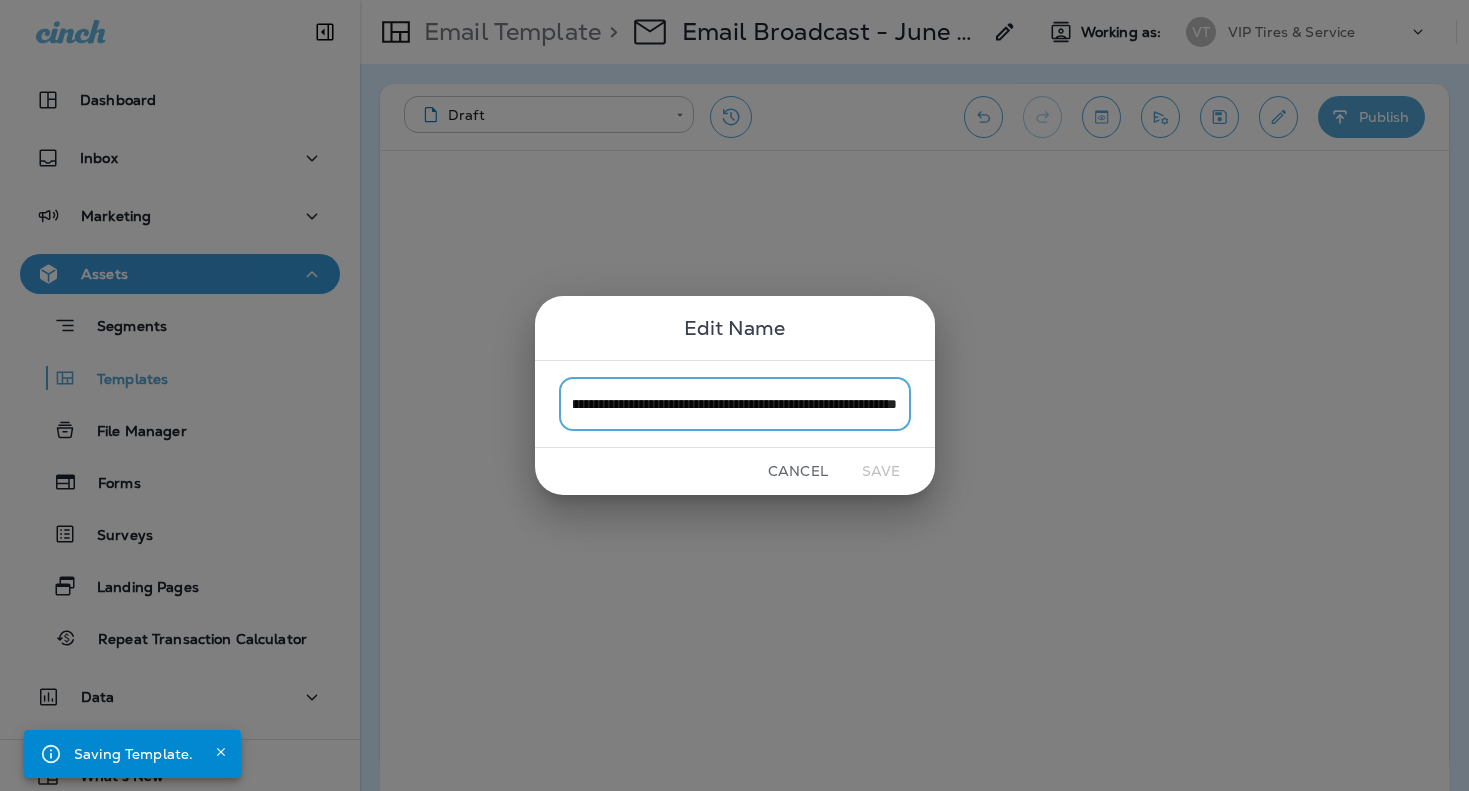 click on "**********" at bounding box center (735, 403) 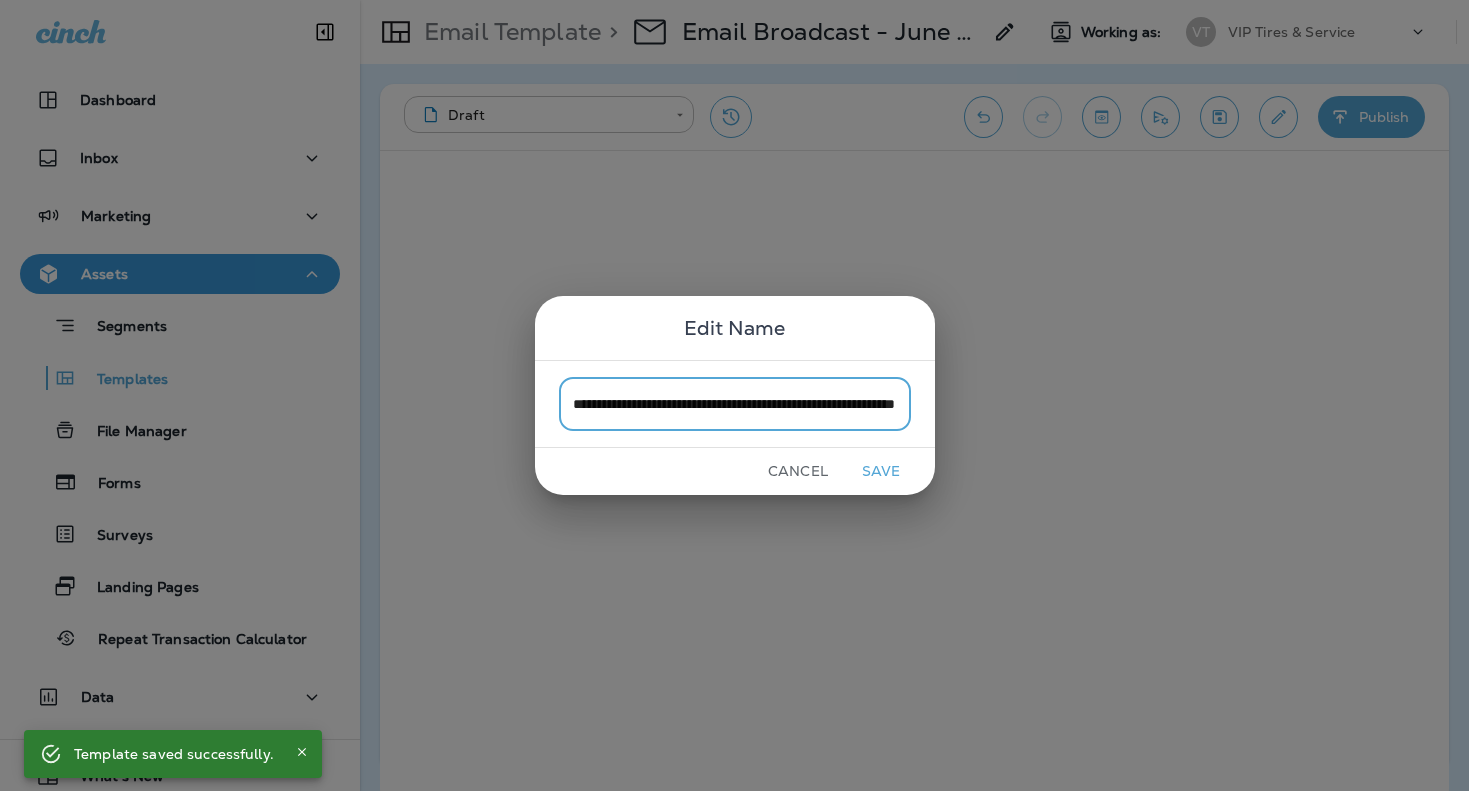 scroll, scrollTop: 0, scrollLeft: 121, axis: horizontal 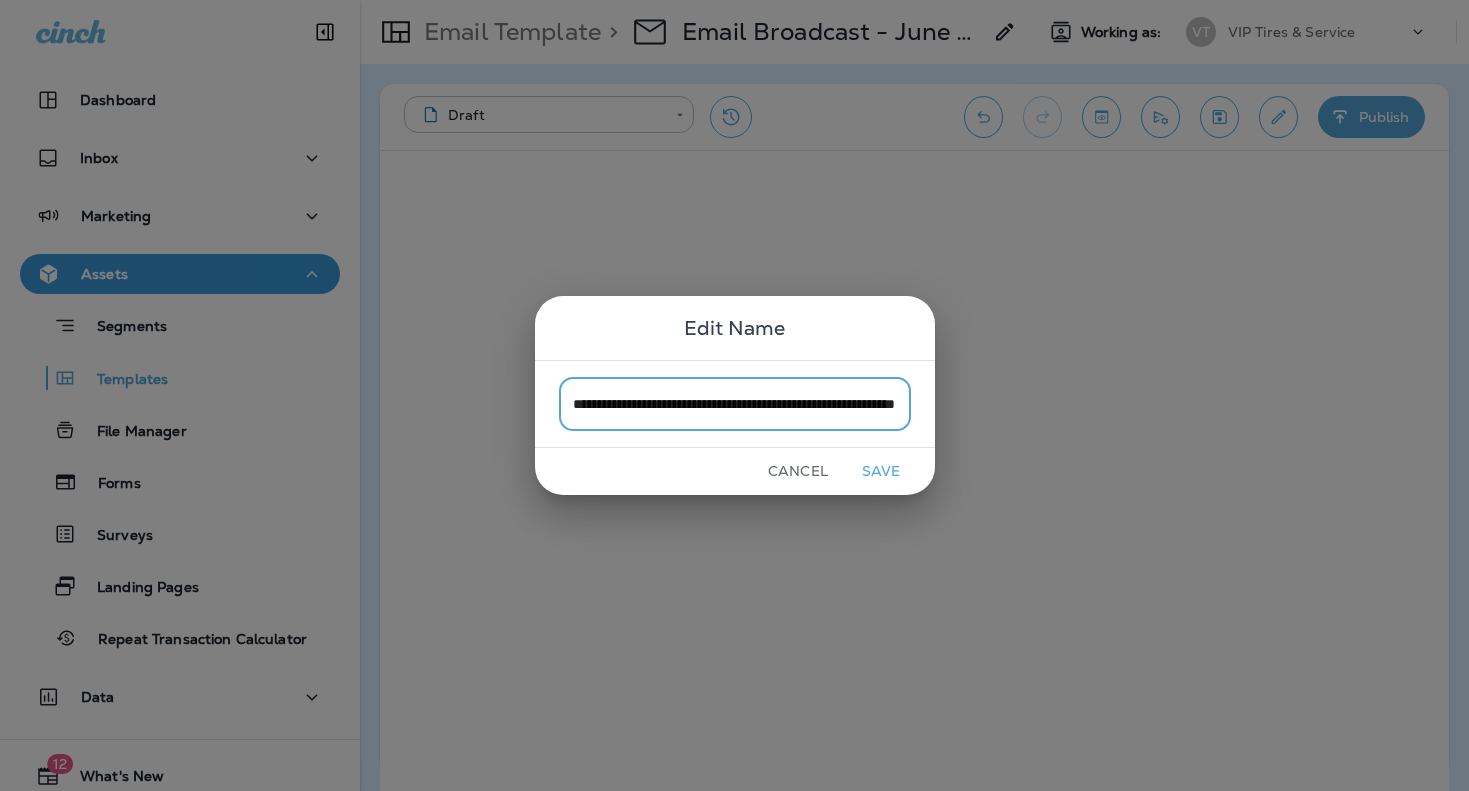 click on "**********" at bounding box center (735, 403) 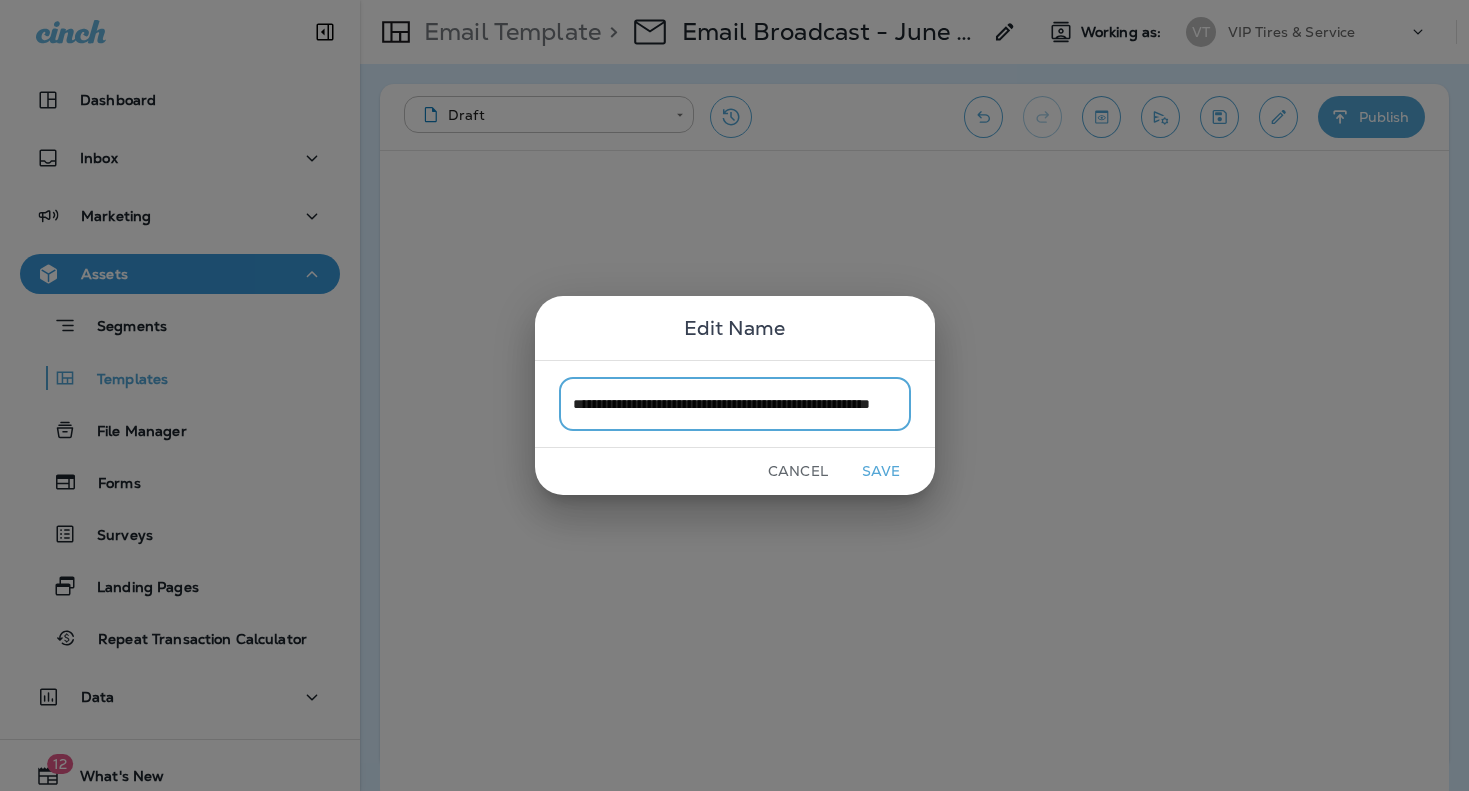 scroll, scrollTop: 0, scrollLeft: 83, axis: horizontal 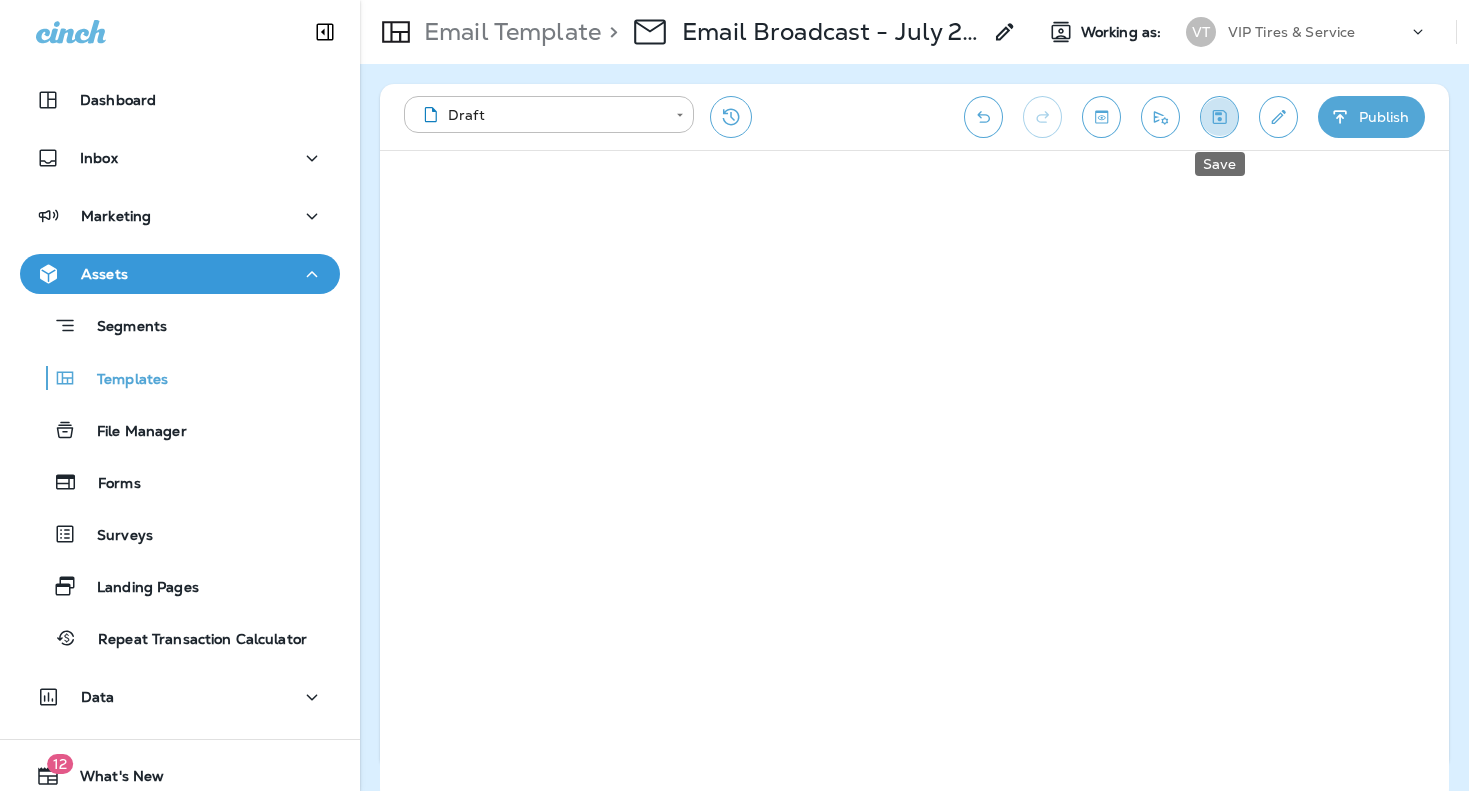 click 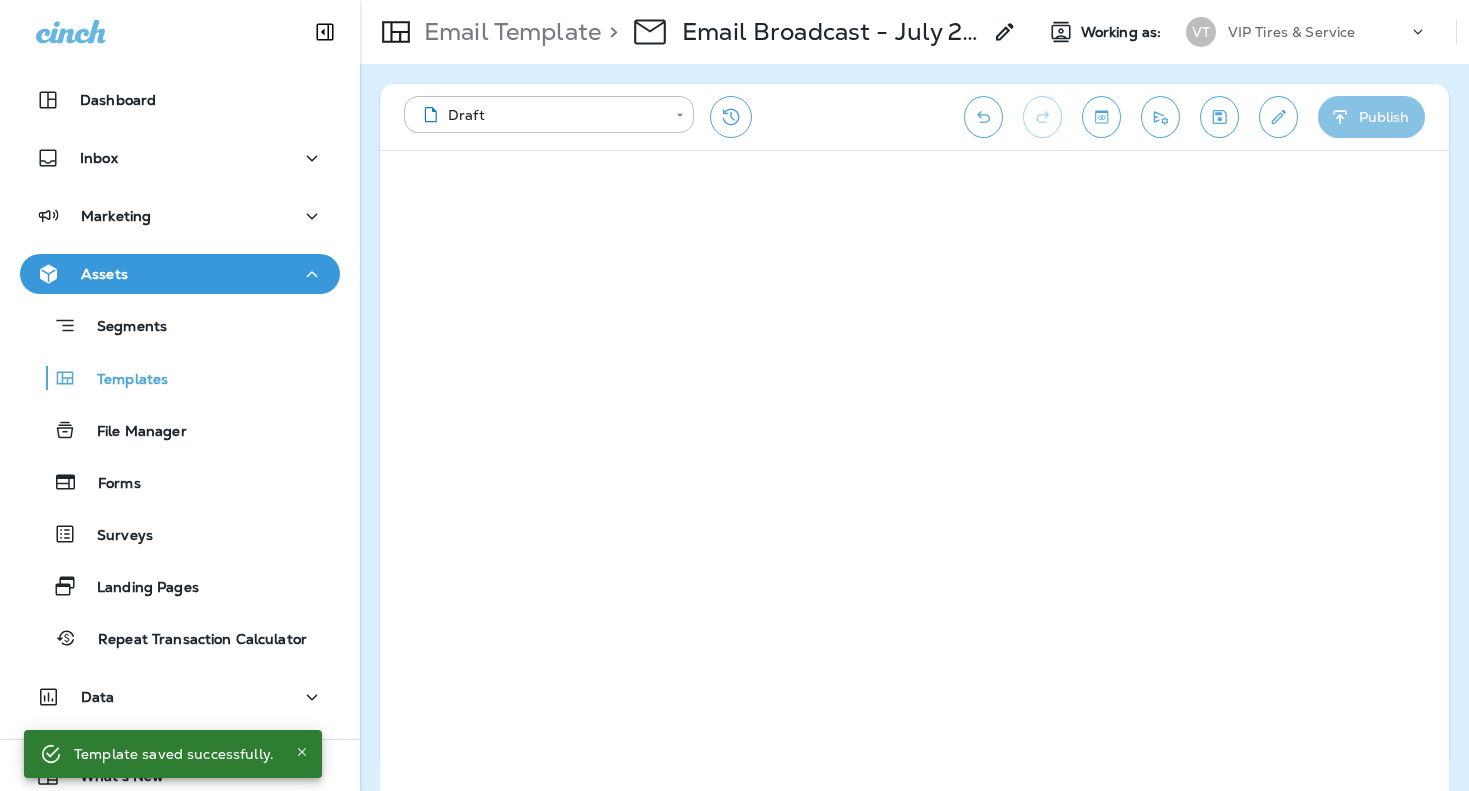 click 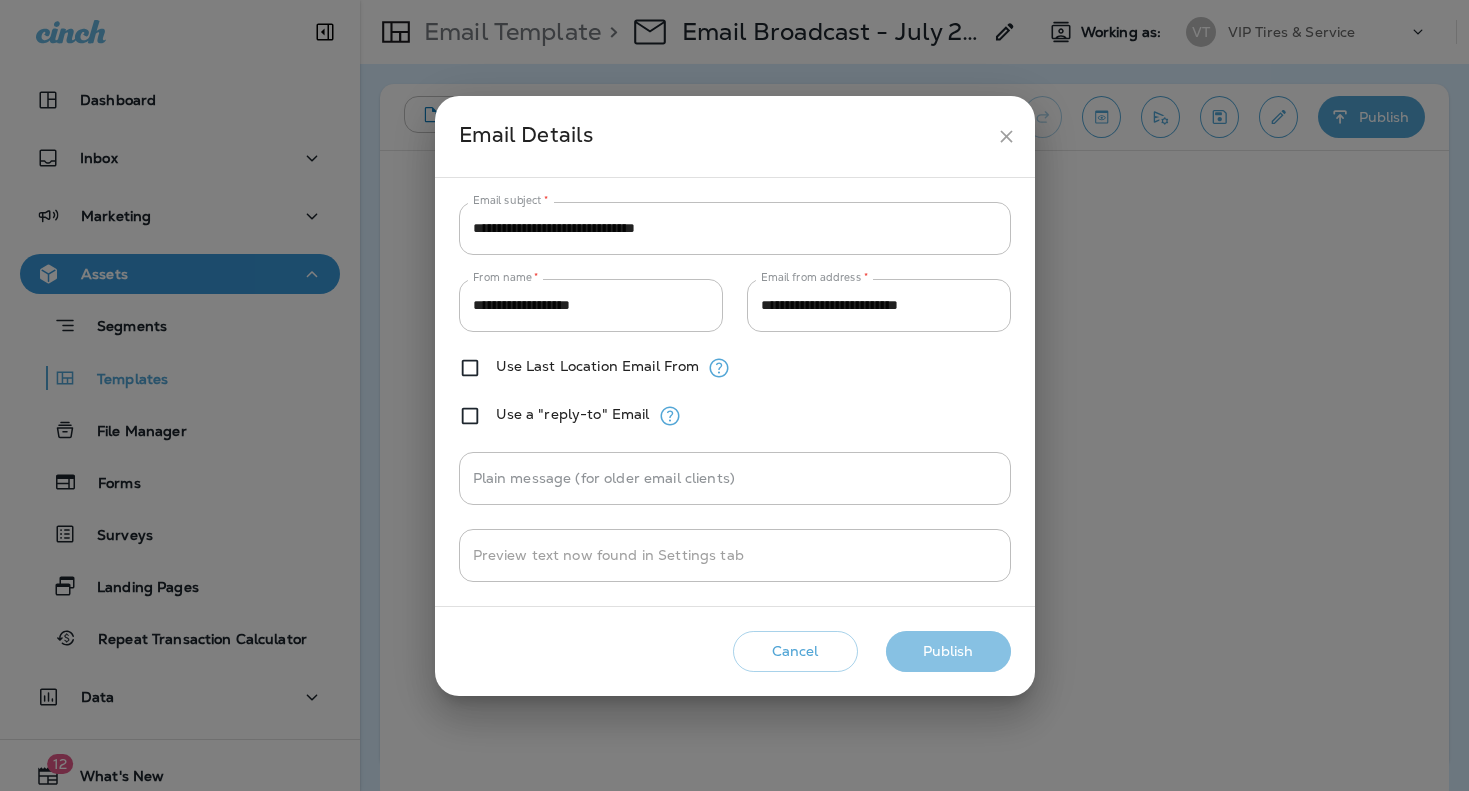 click on "Publish" at bounding box center (948, 651) 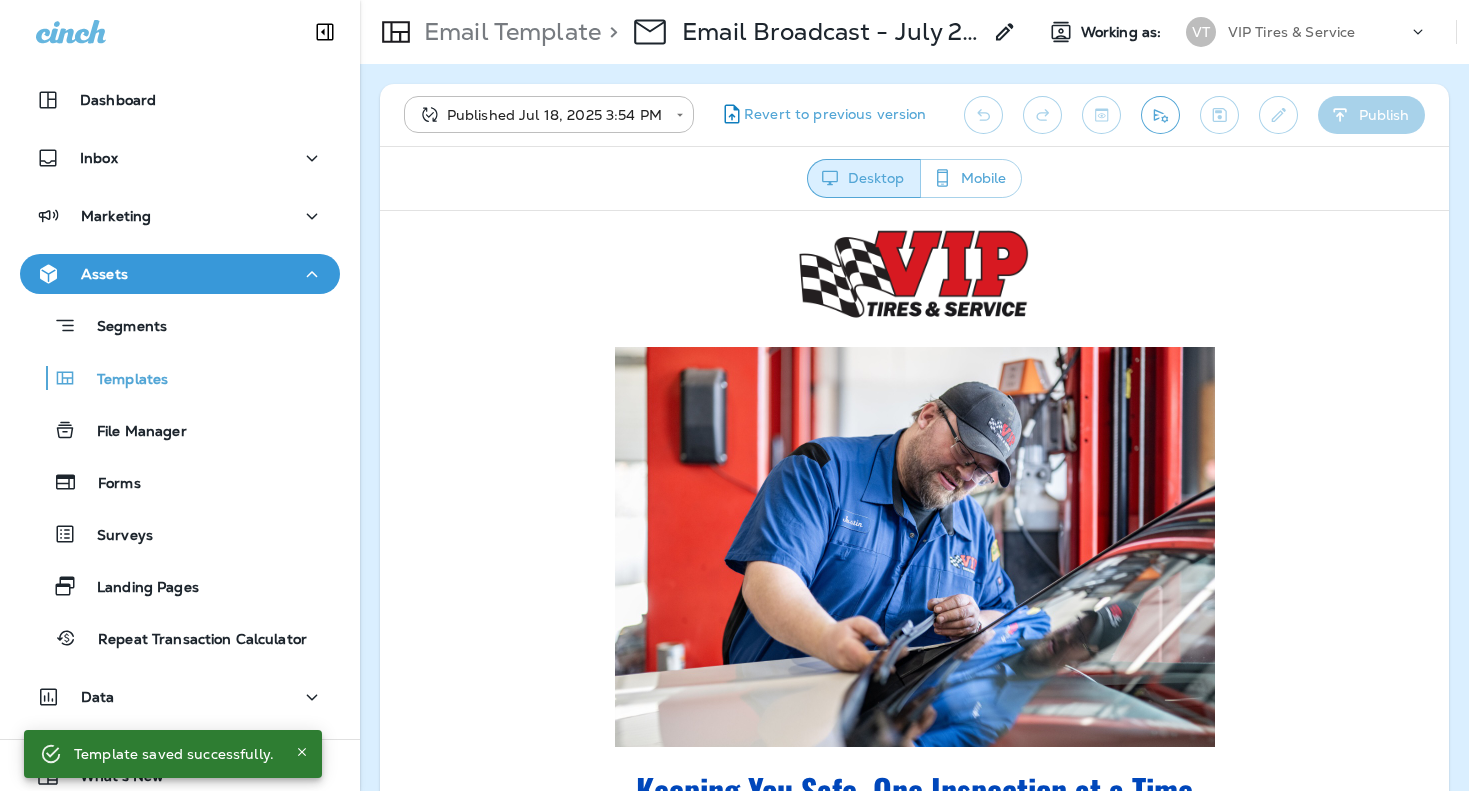scroll, scrollTop: 0, scrollLeft: 0, axis: both 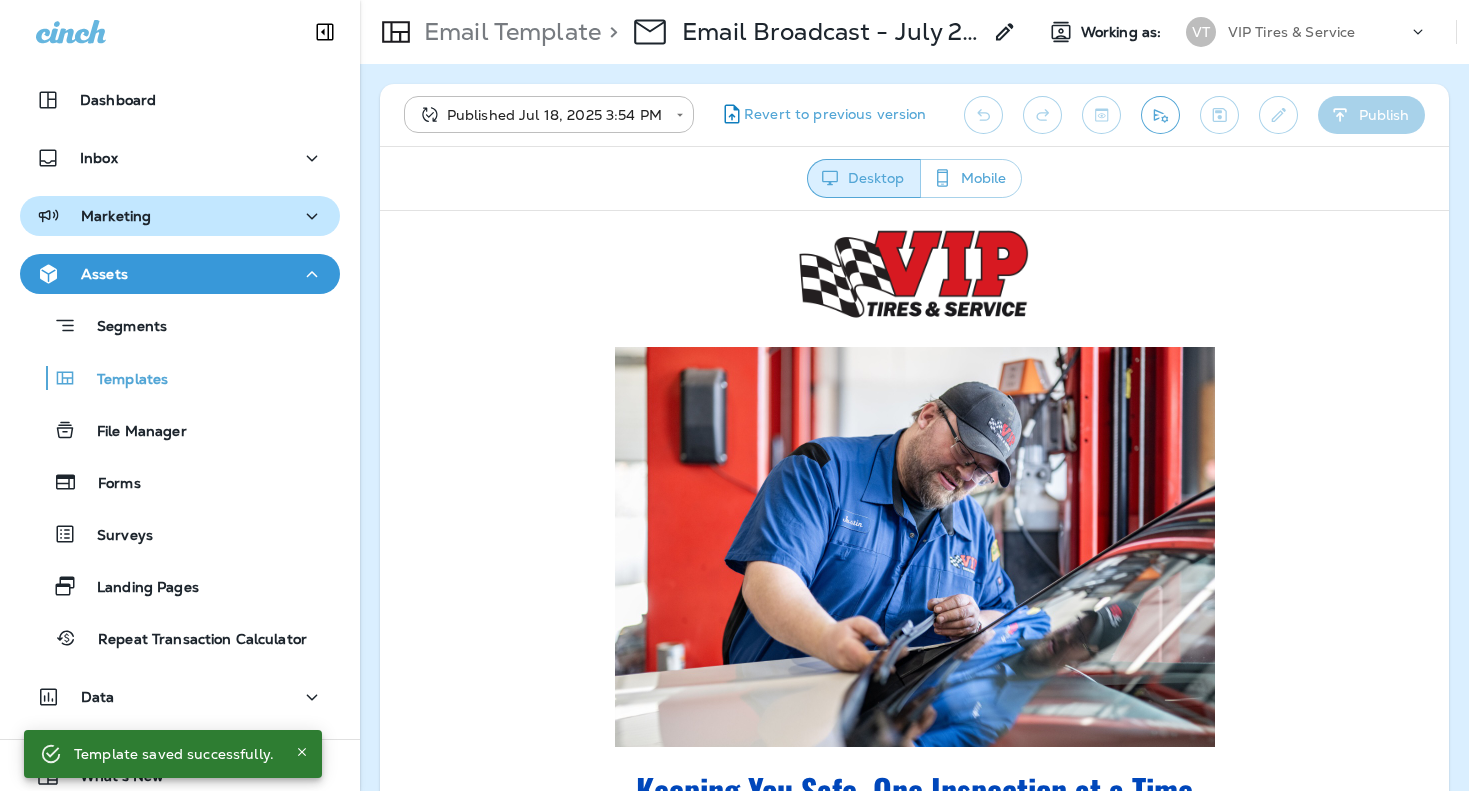 click on "Marketing" at bounding box center (116, 216) 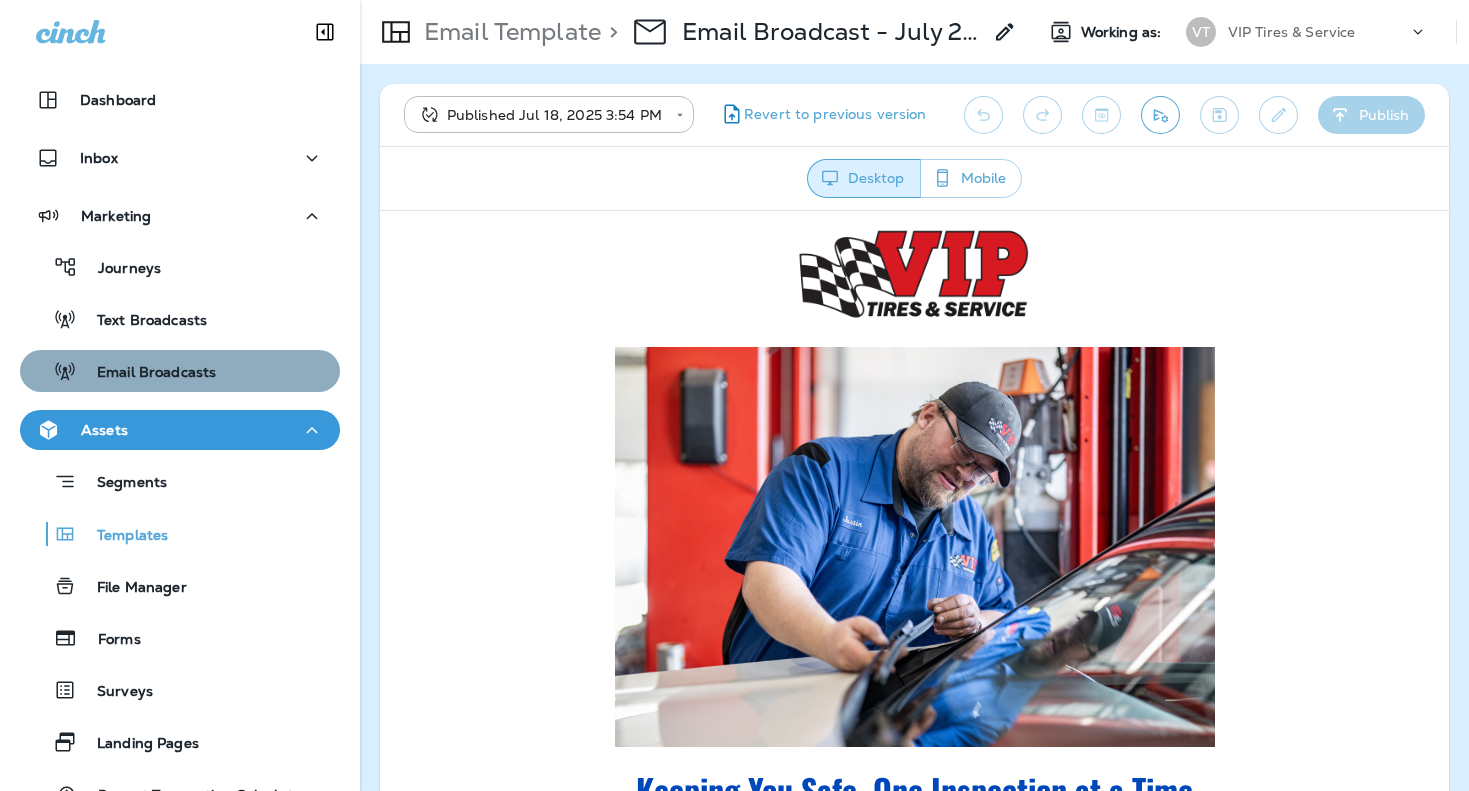 click on "Email Broadcasts" at bounding box center (180, 371) 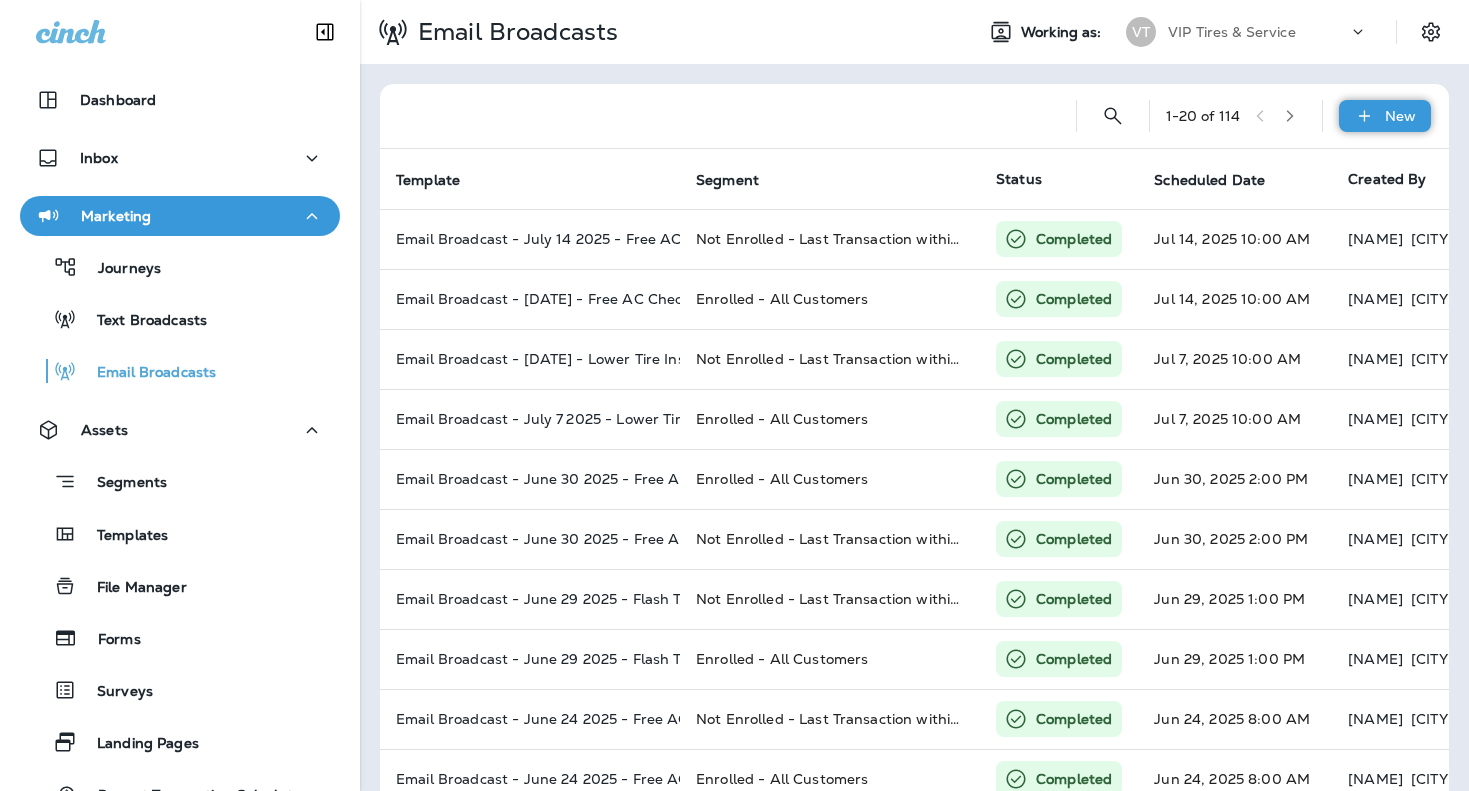 click on "New" at bounding box center [1400, 116] 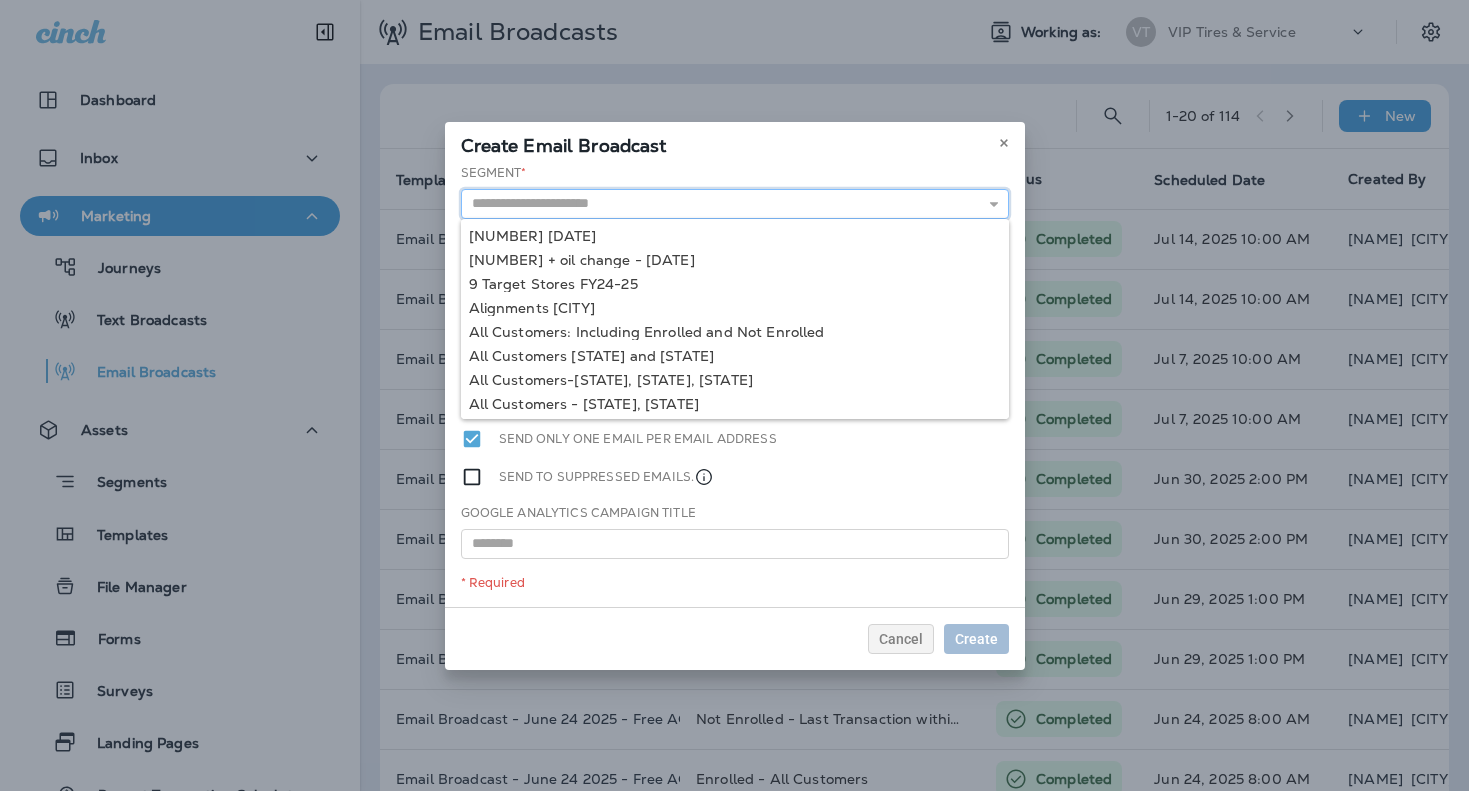 click at bounding box center [735, 204] 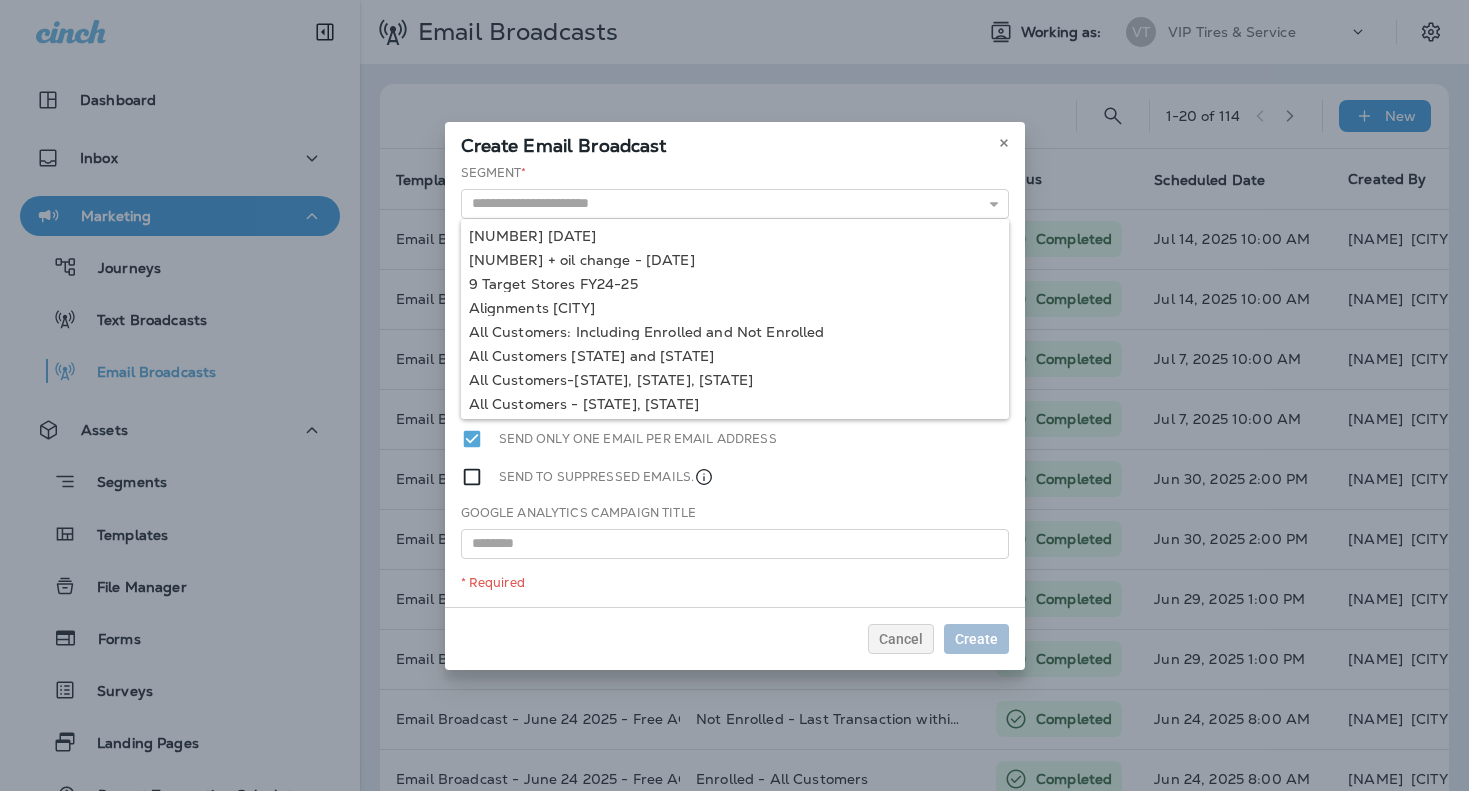type on "**********" 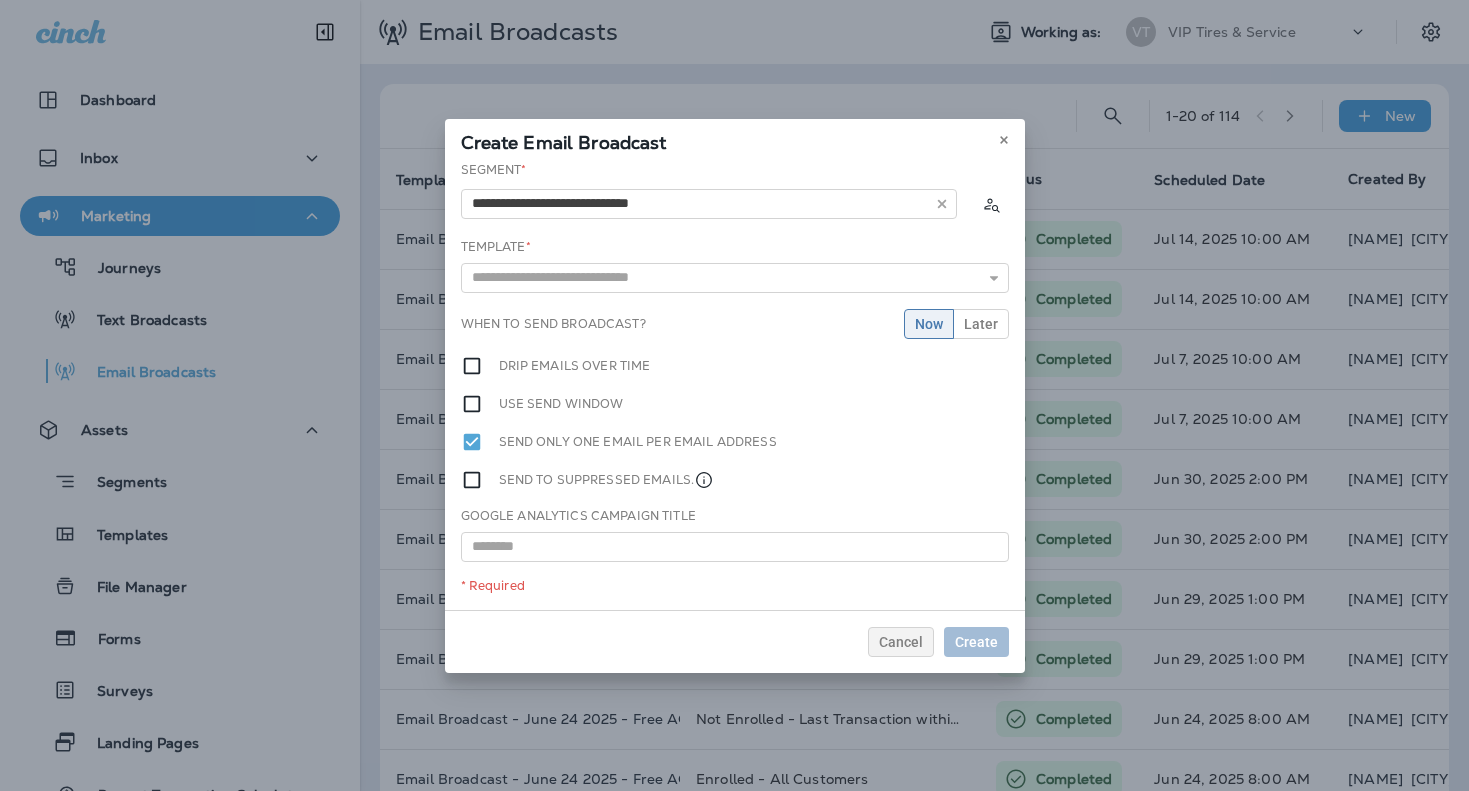 click on "**********" at bounding box center [735, 385] 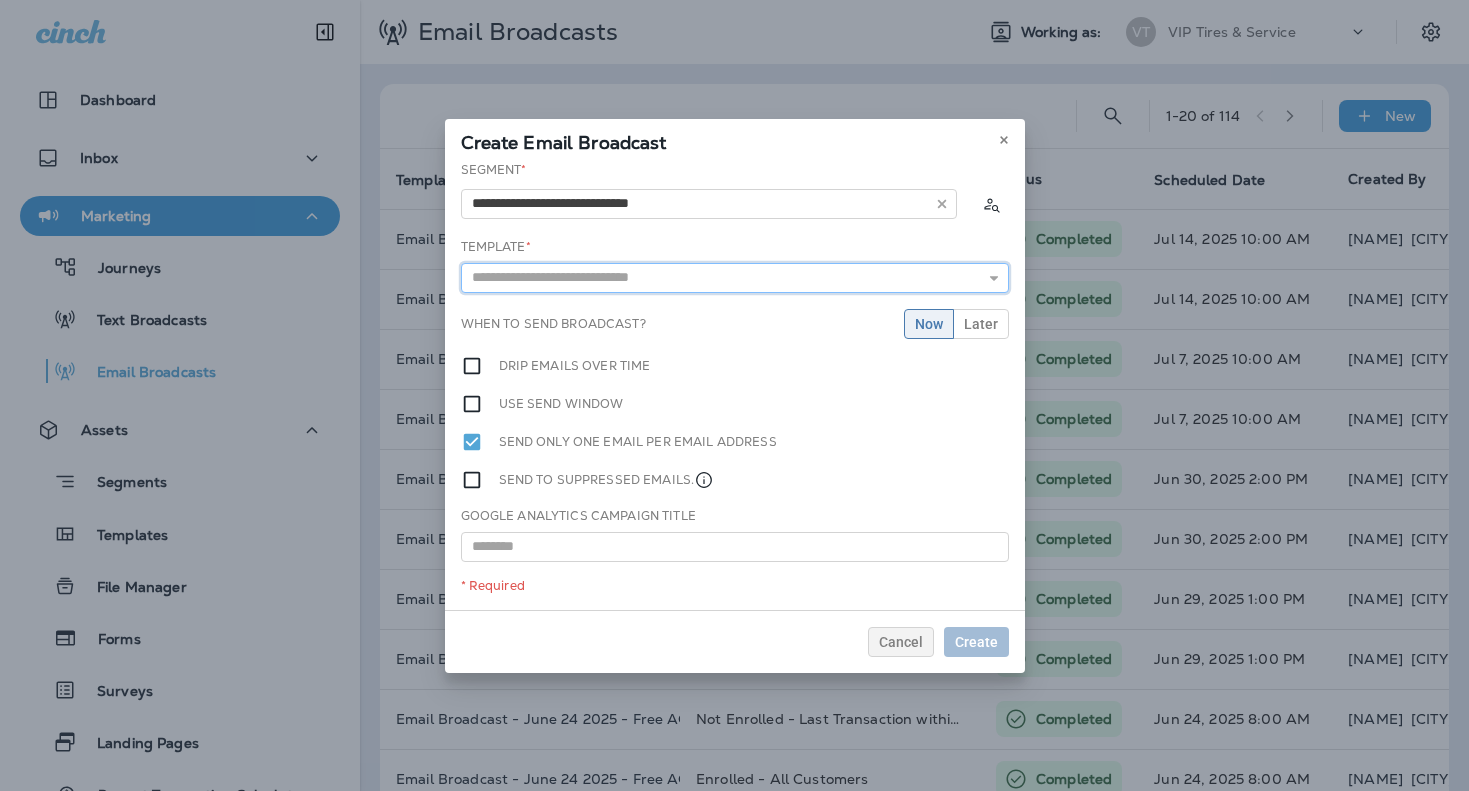 click at bounding box center [735, 278] 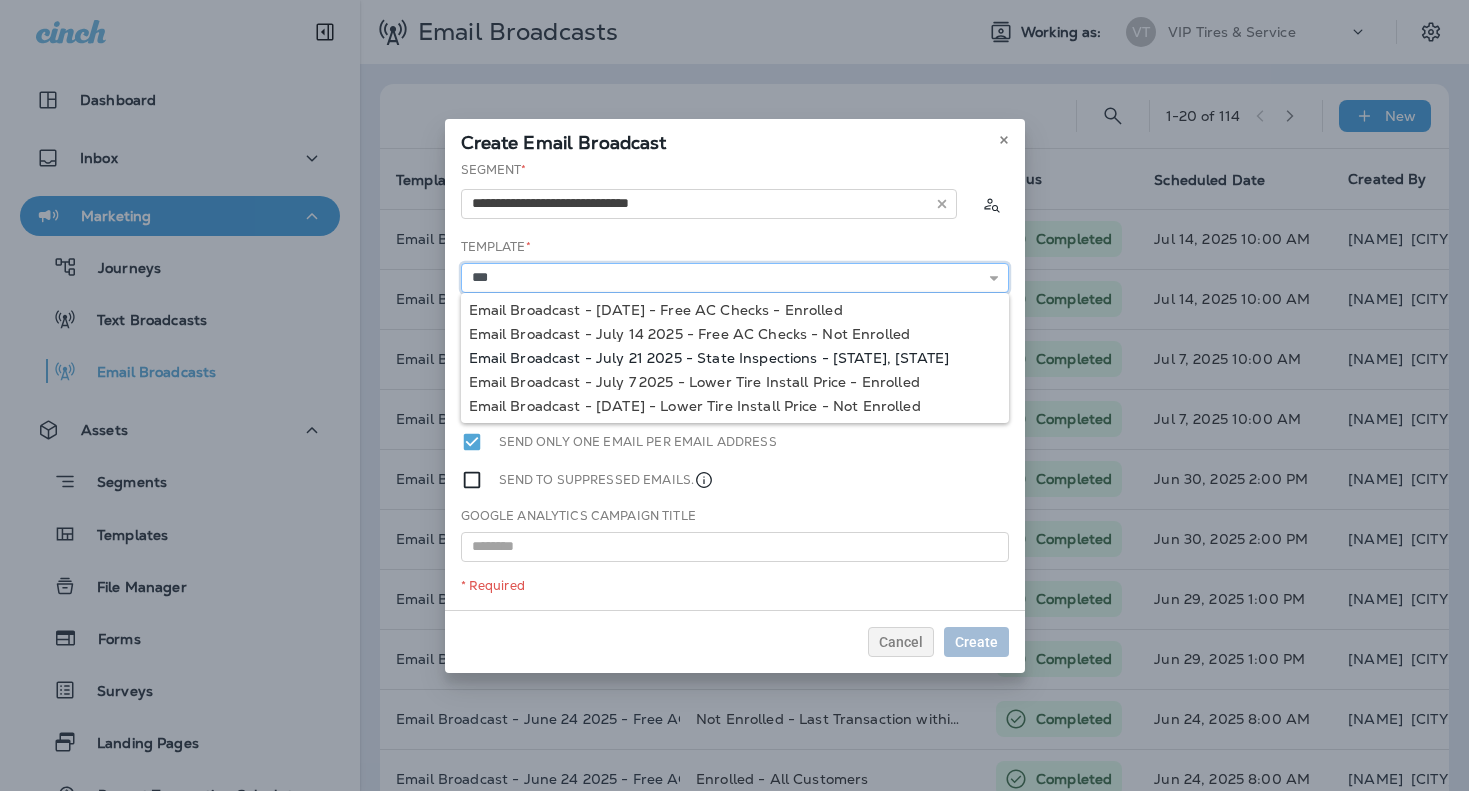 type on "**********" 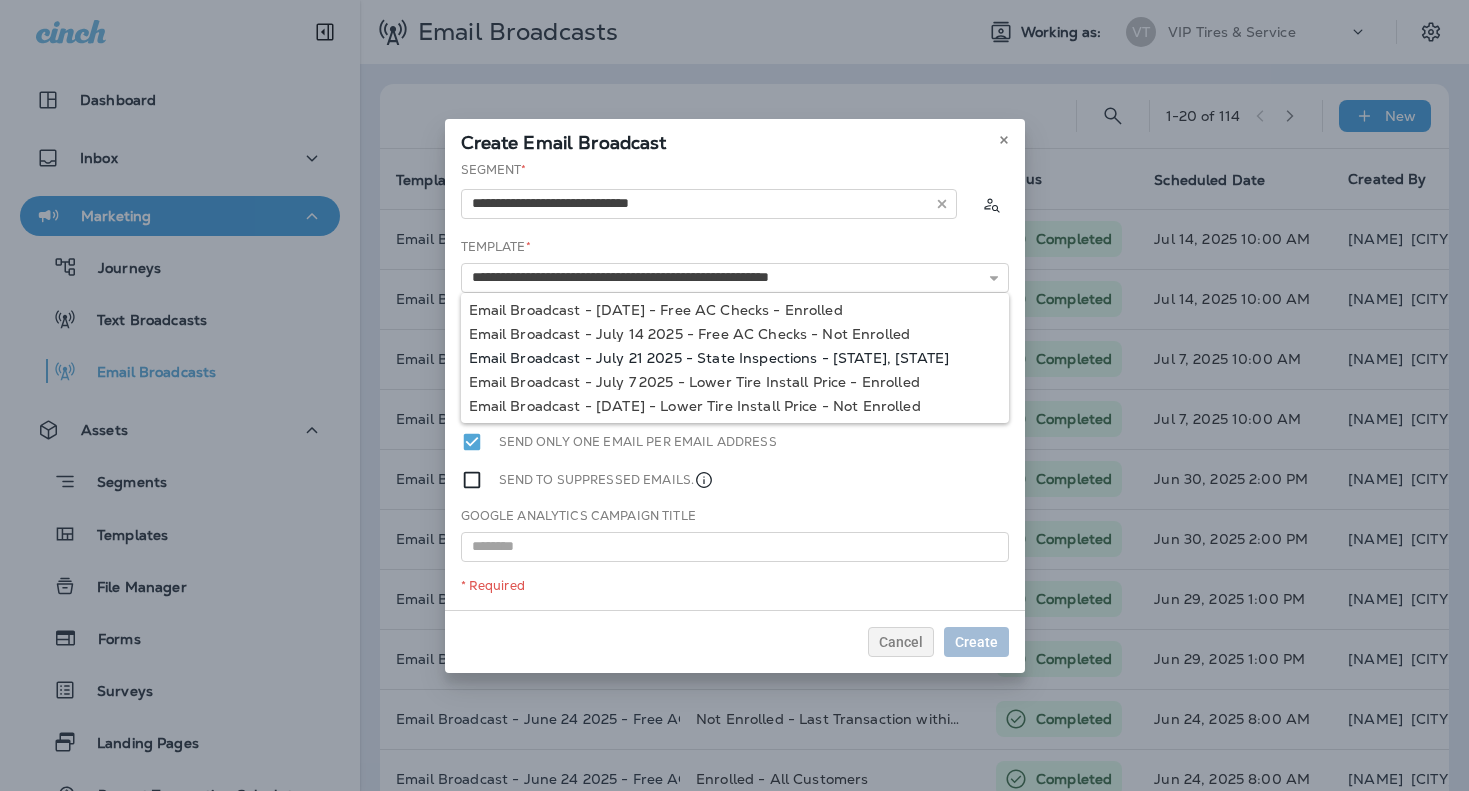 click on "**********" at bounding box center [735, 385] 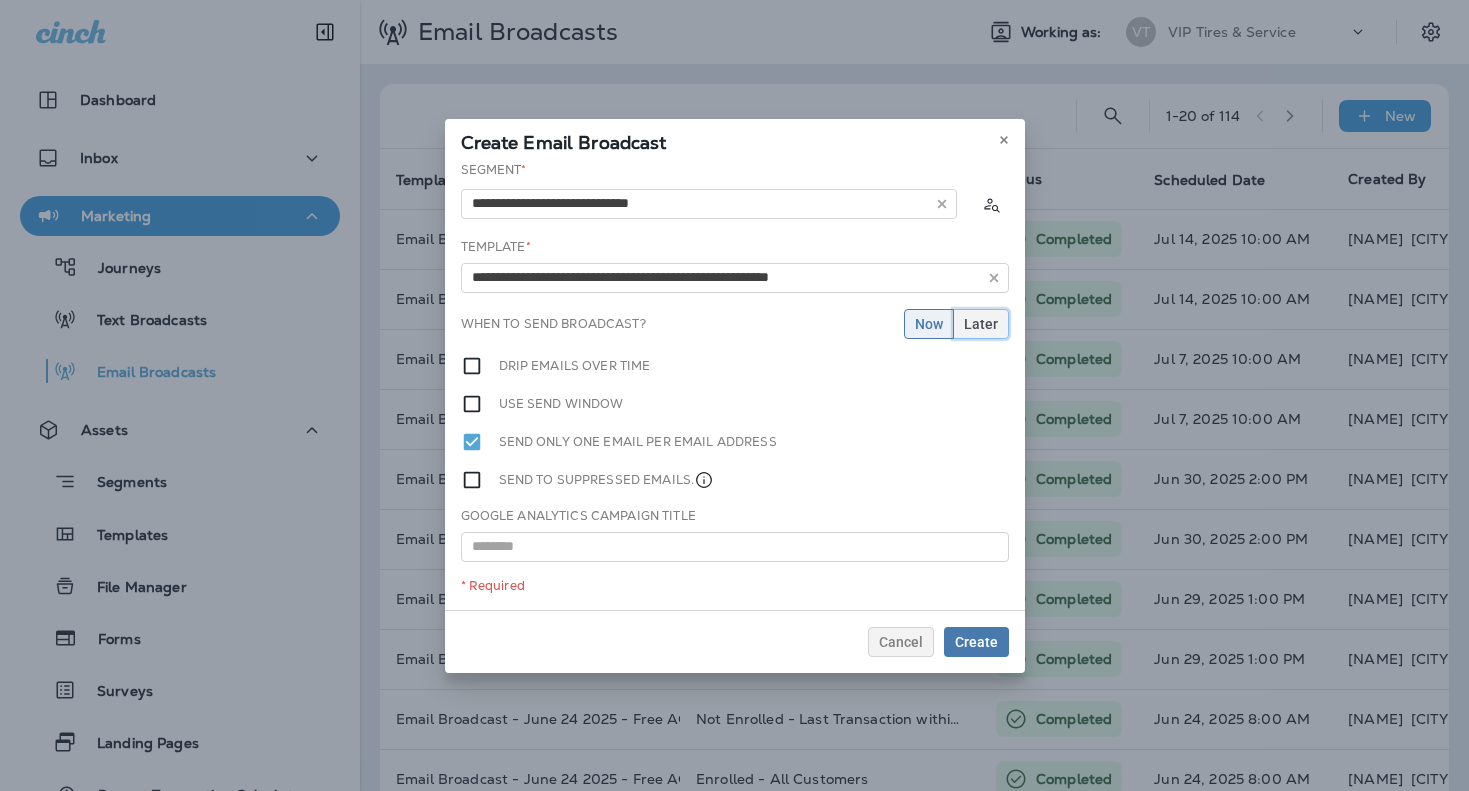 click on "Later" at bounding box center (981, 324) 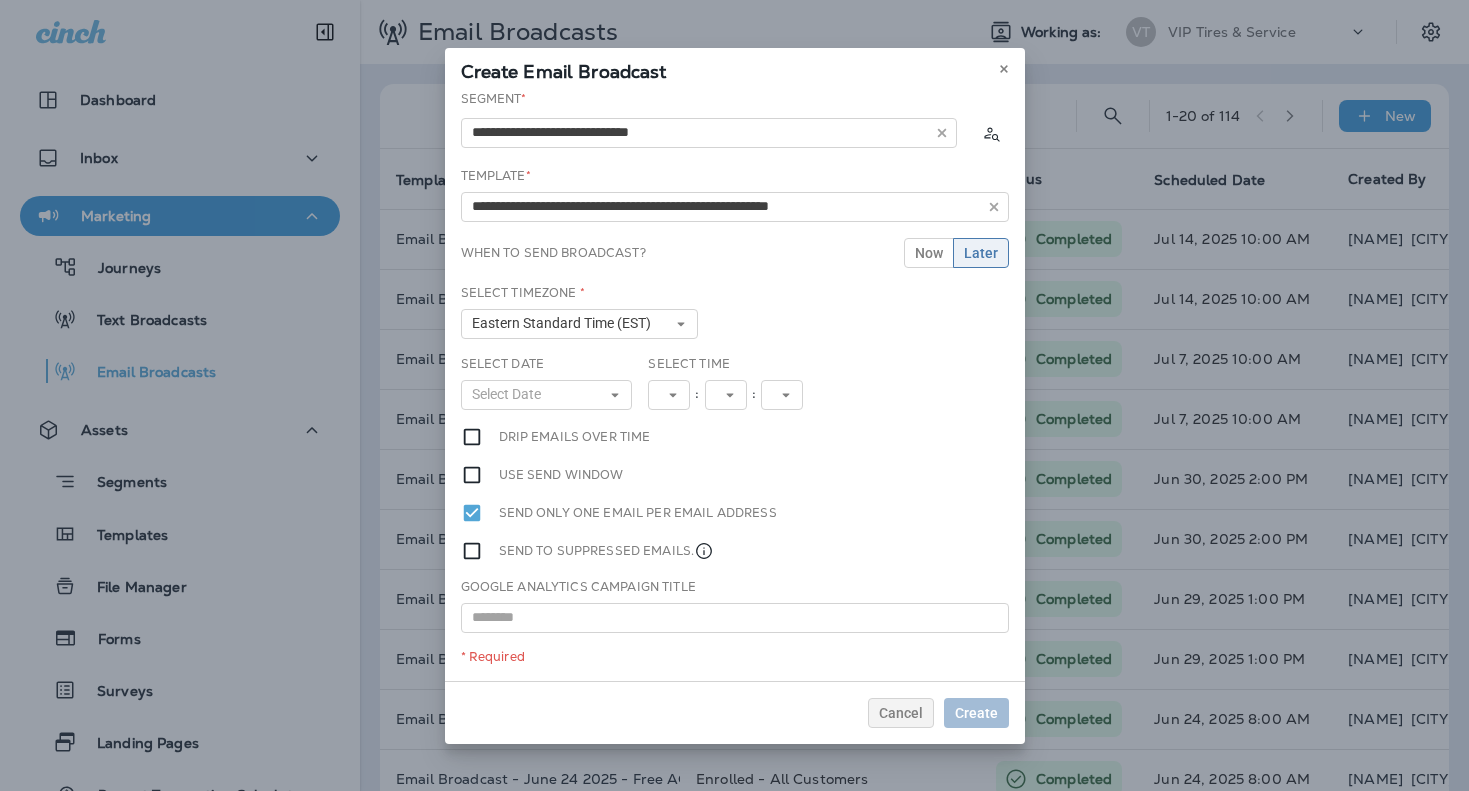 click on "Drip emails over time" at bounding box center [575, 437] 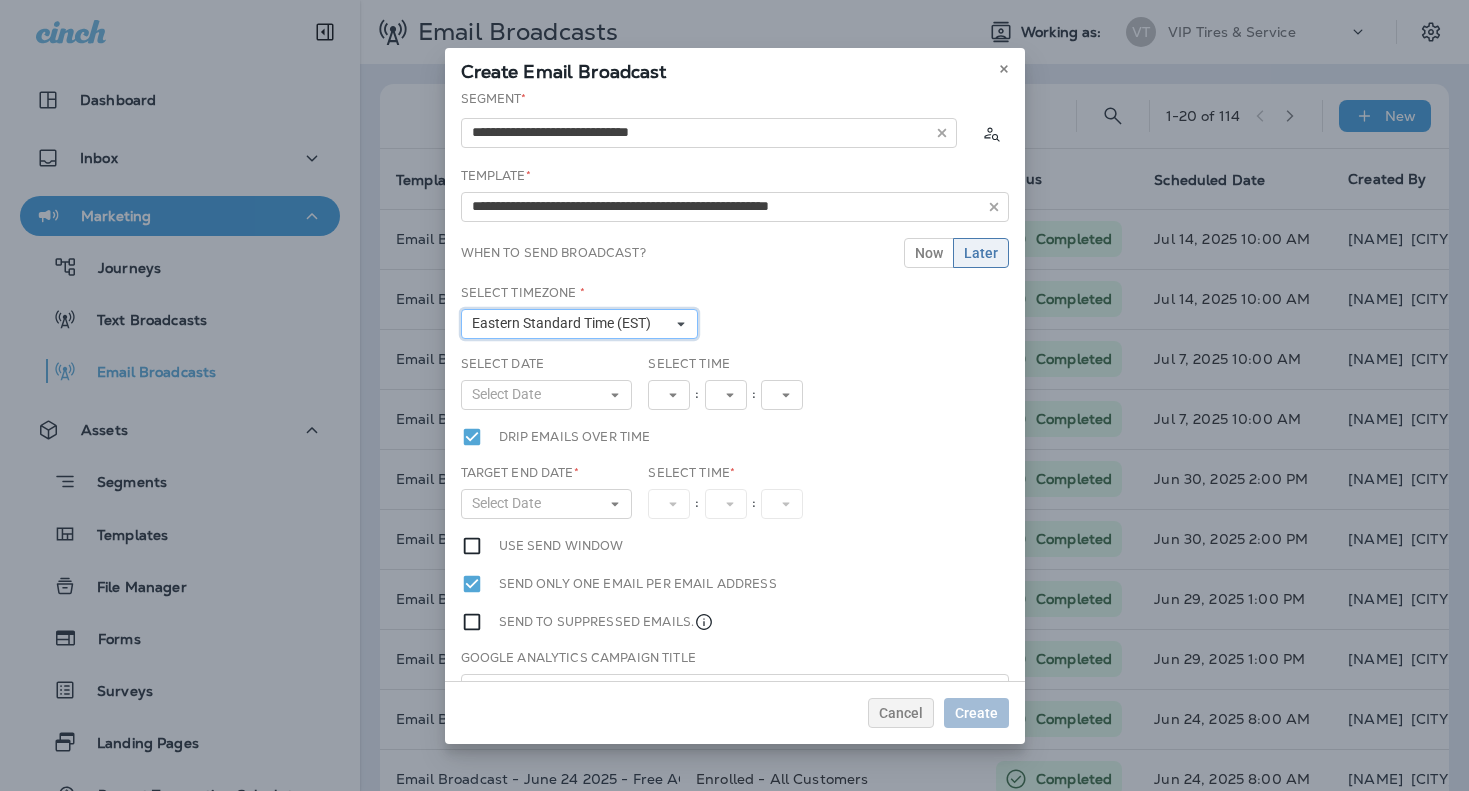 click on "Eastern Standard Time (EST)" at bounding box center [565, 323] 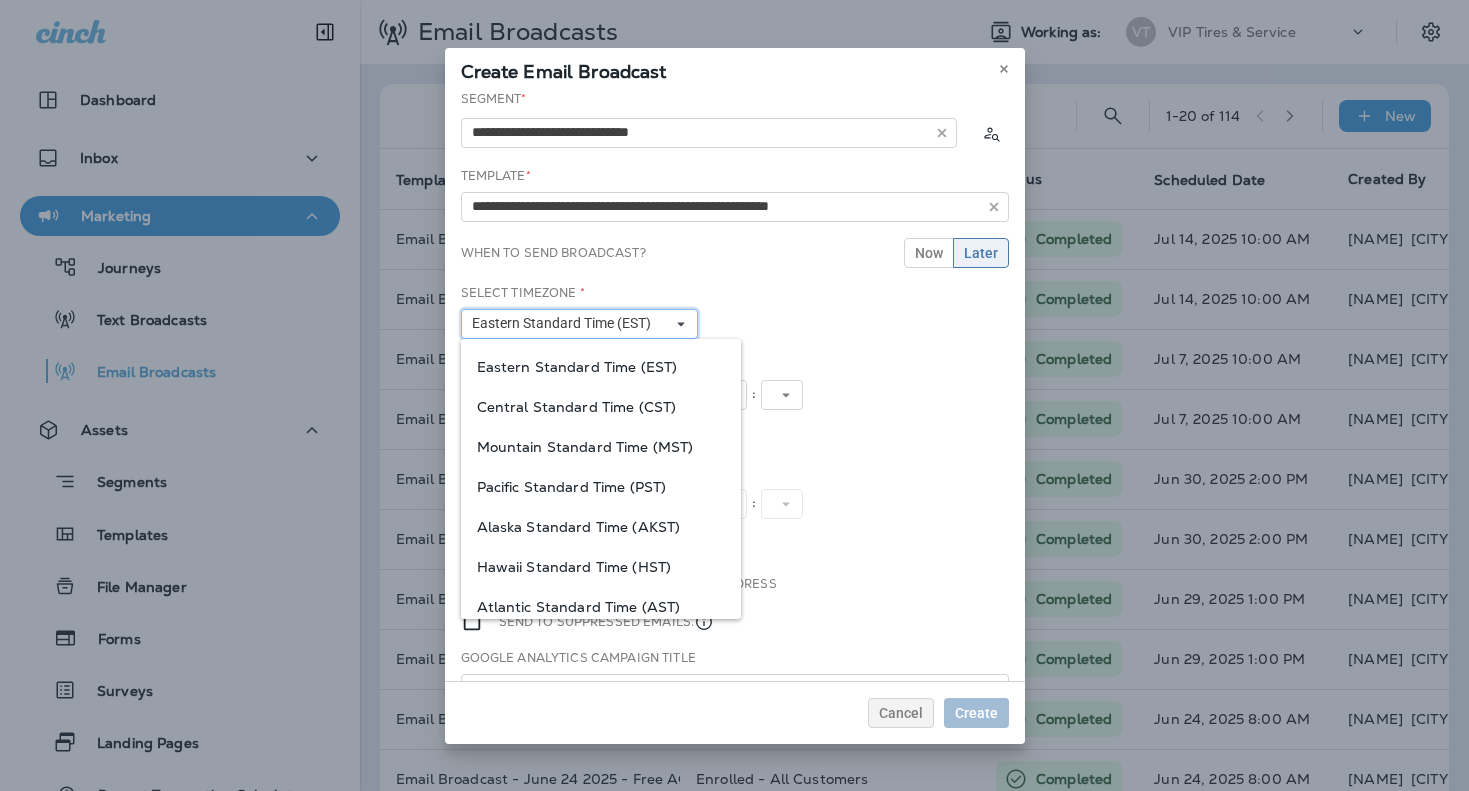 click on "Eastern Standard Time (EST)" at bounding box center [565, 323] 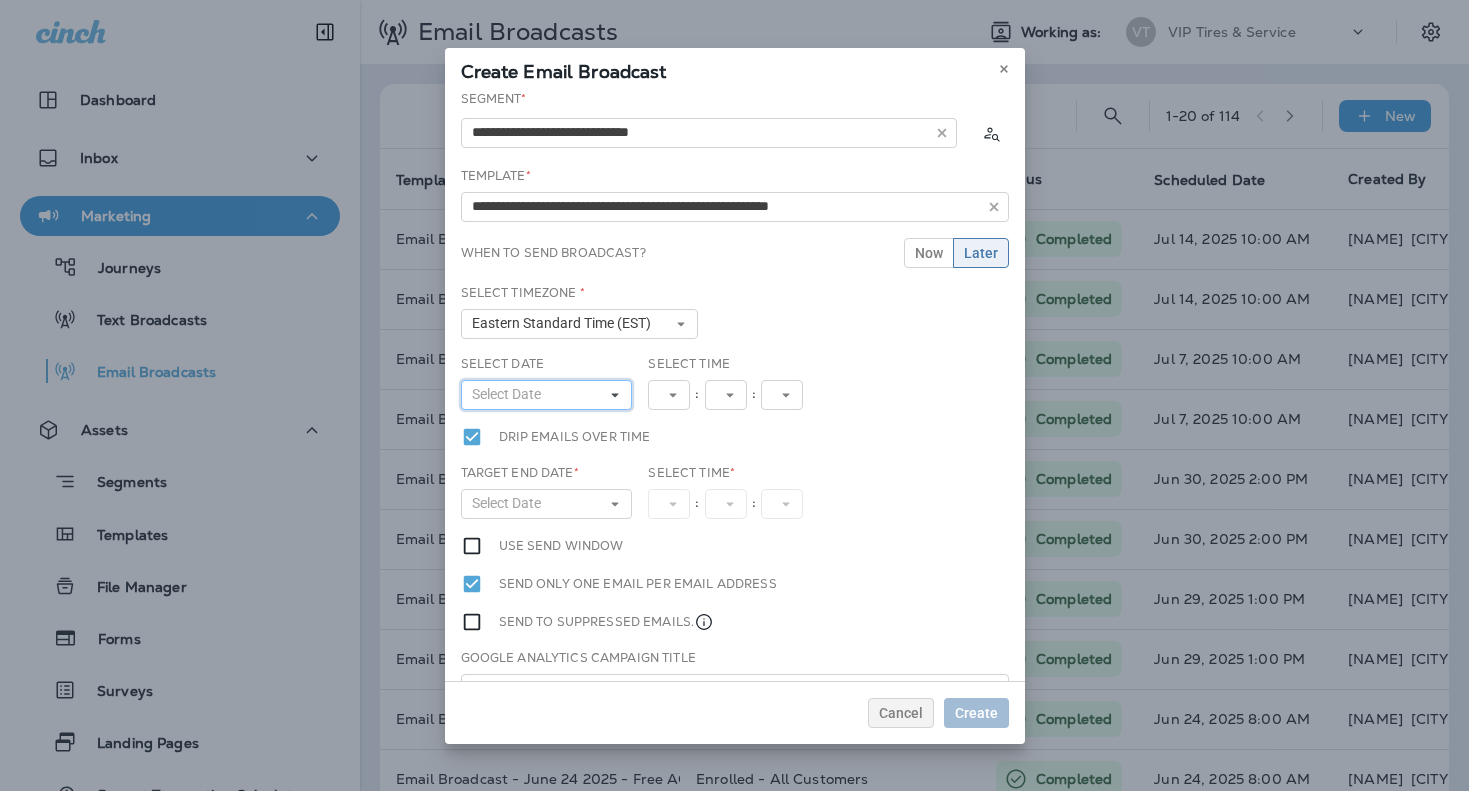 click on "Select Date" at bounding box center (547, 395) 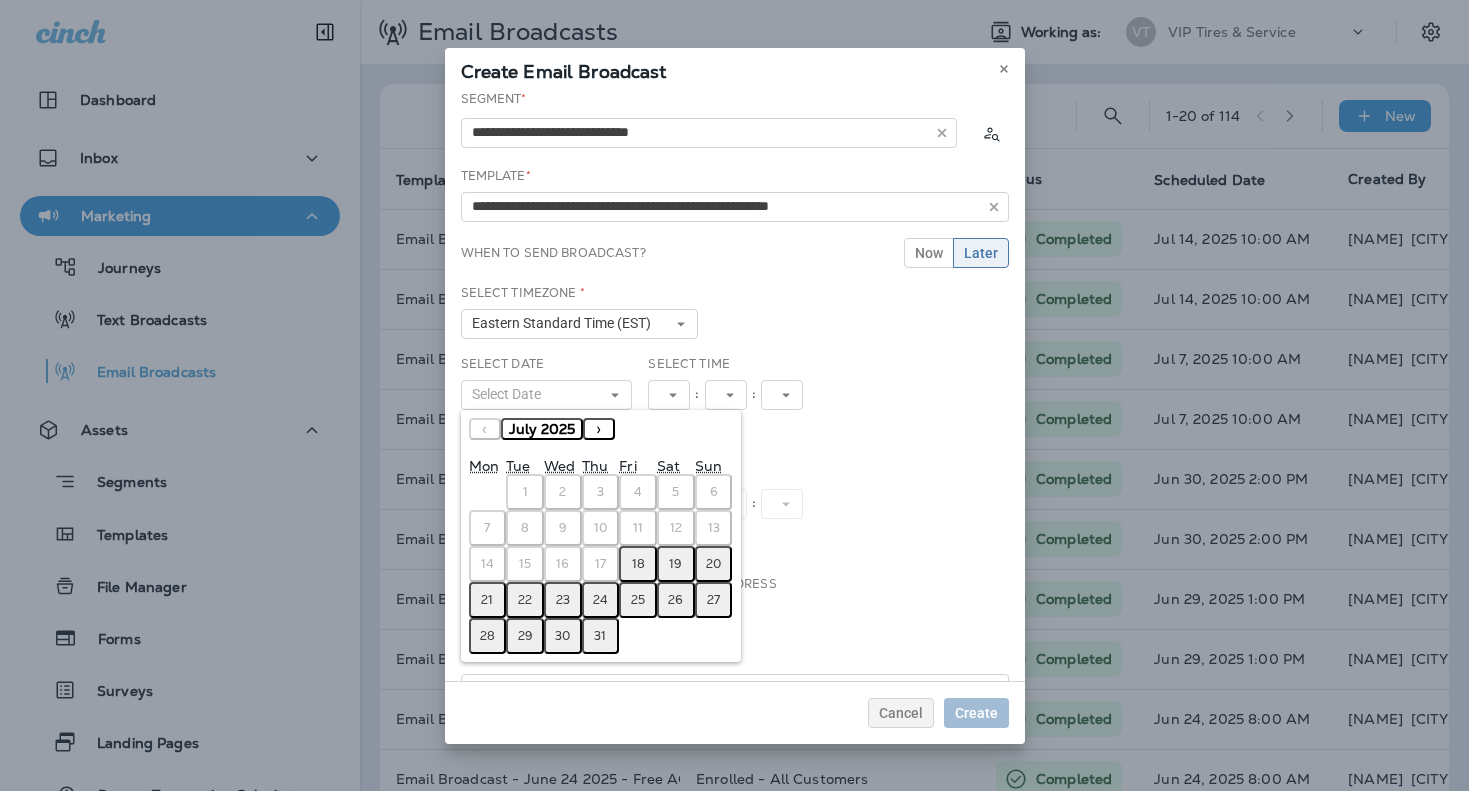 click on "21" at bounding box center [487, 600] 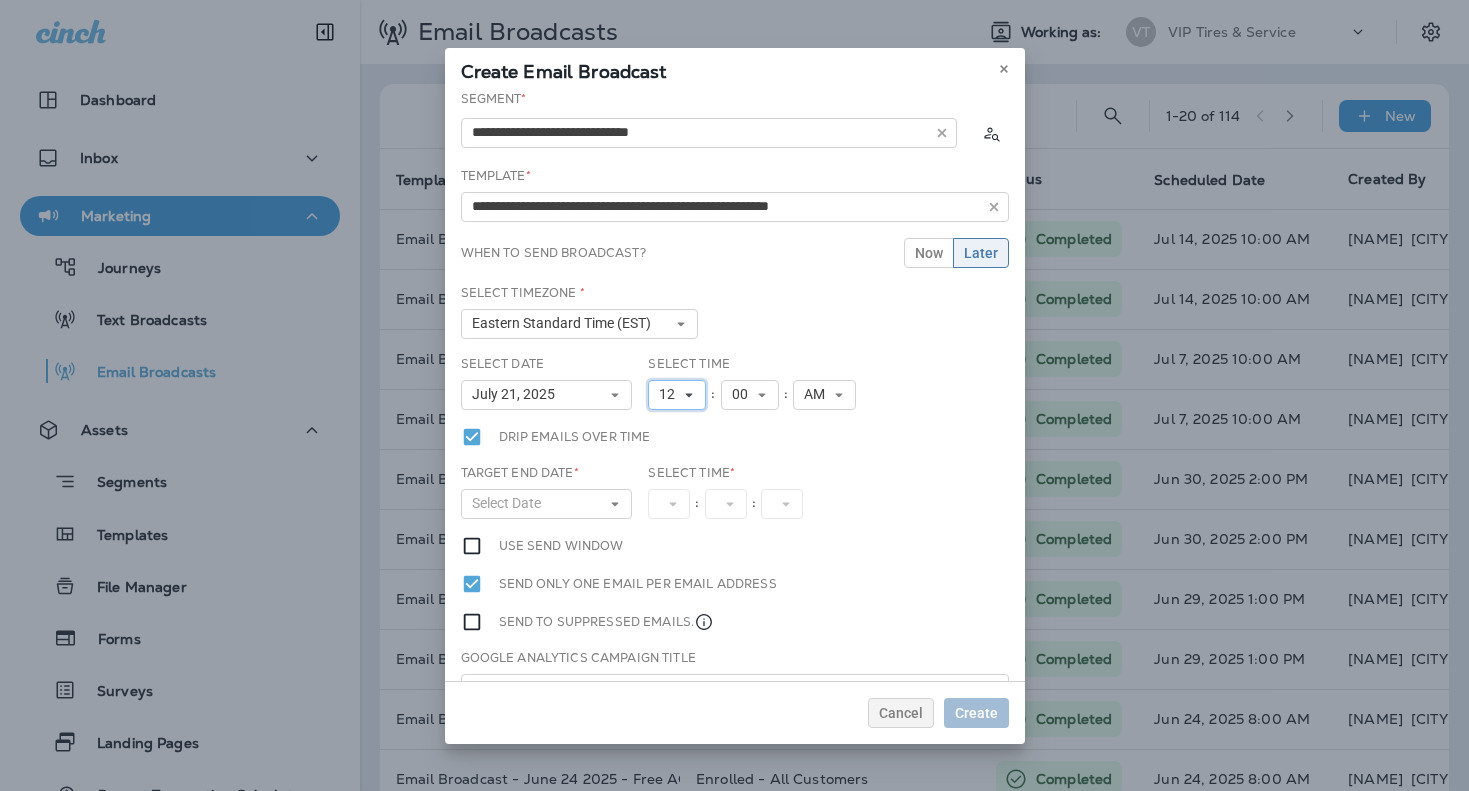click on "12" at bounding box center [671, 394] 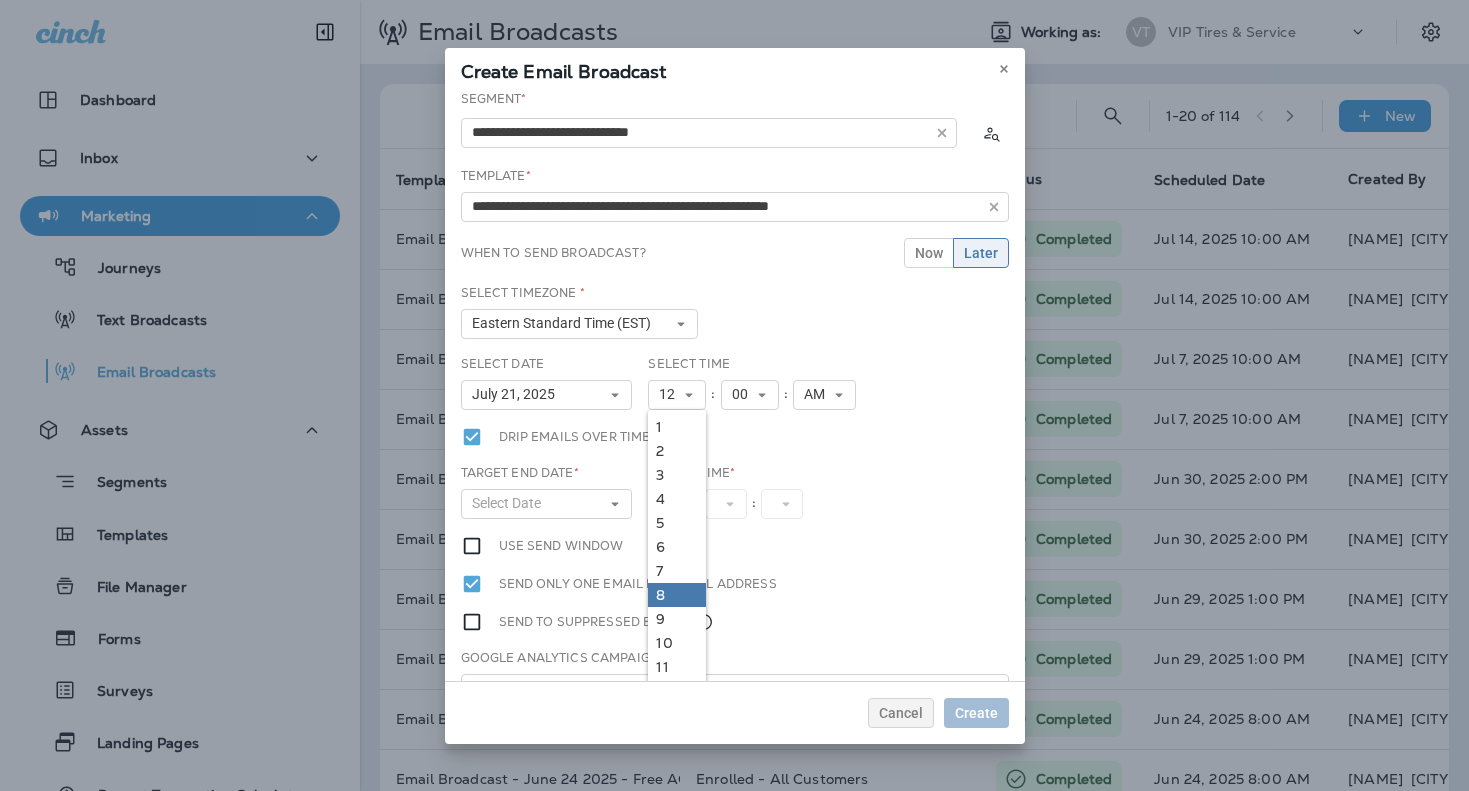 click on "8" at bounding box center [677, 595] 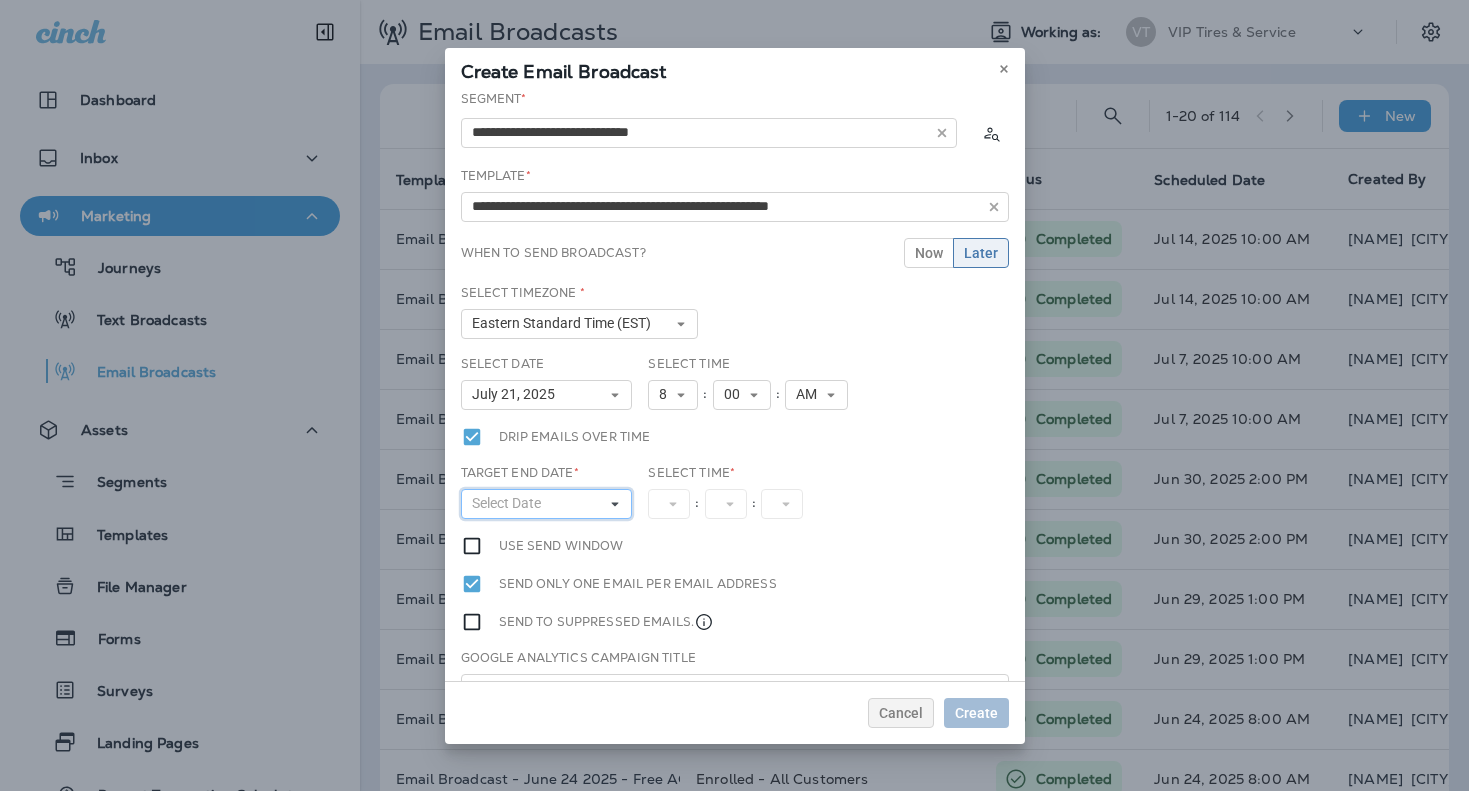 click on "Select Date" at bounding box center [510, 503] 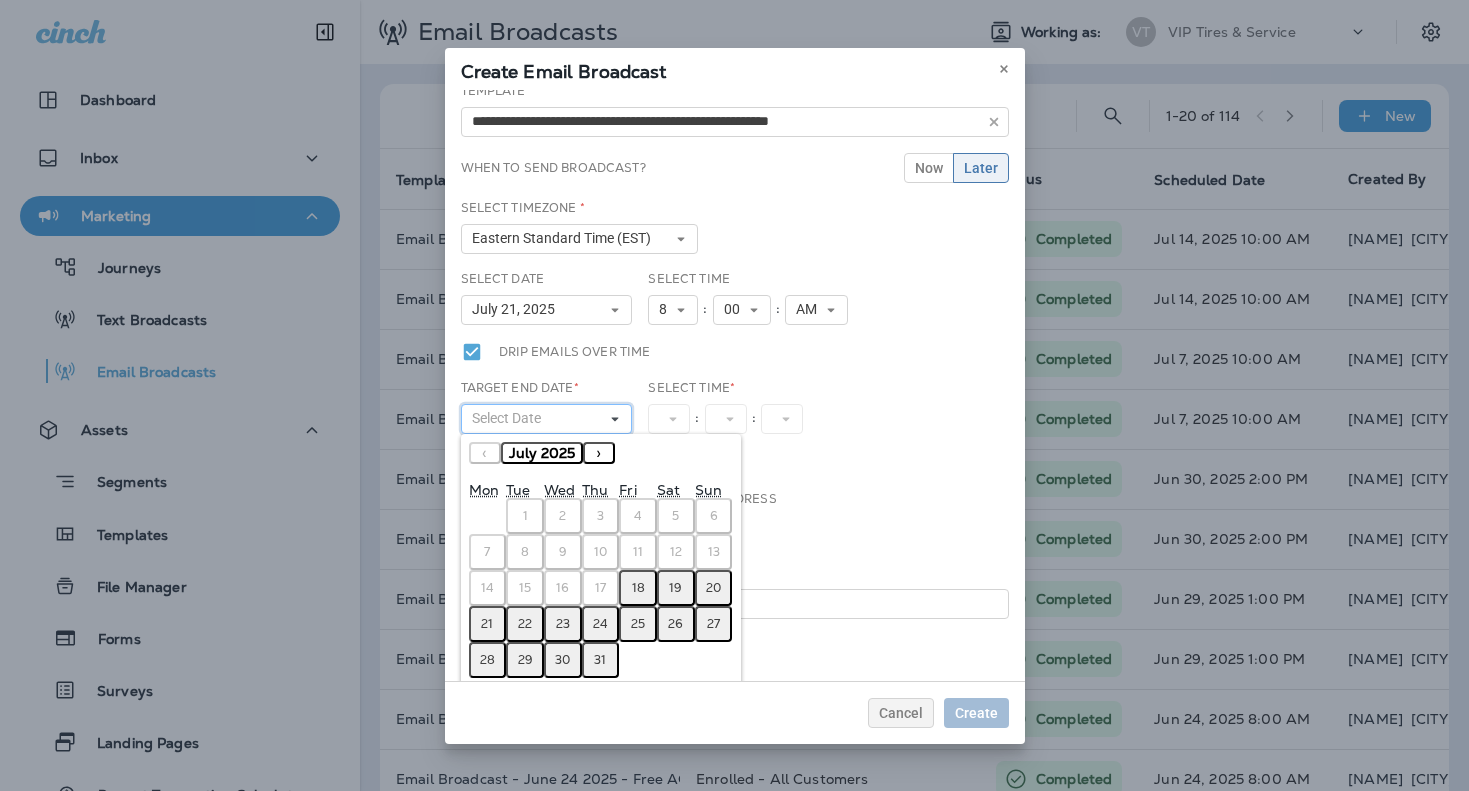 scroll, scrollTop: 97, scrollLeft: 0, axis: vertical 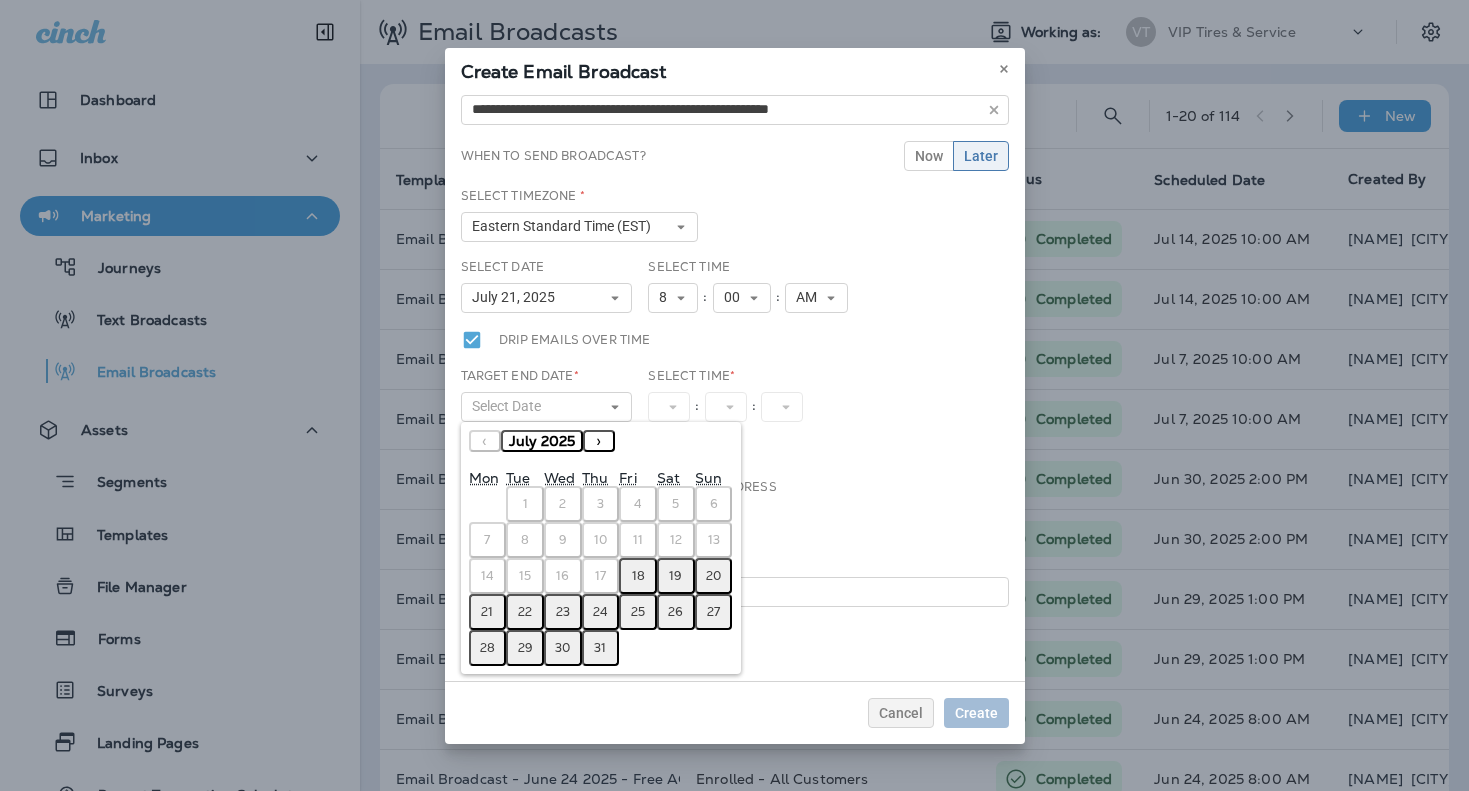 click on "21" at bounding box center [487, 612] 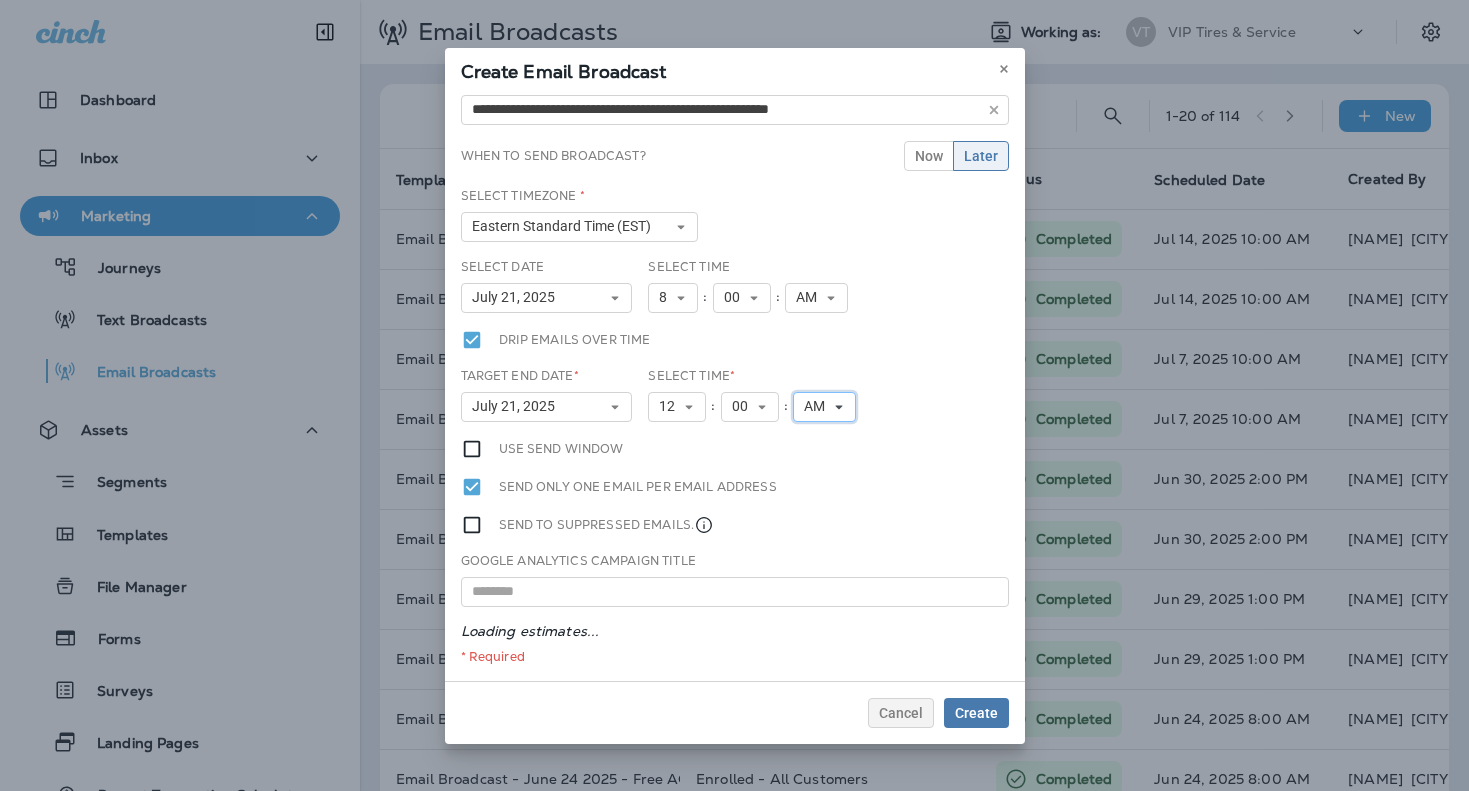 click on "AM" at bounding box center (818, 406) 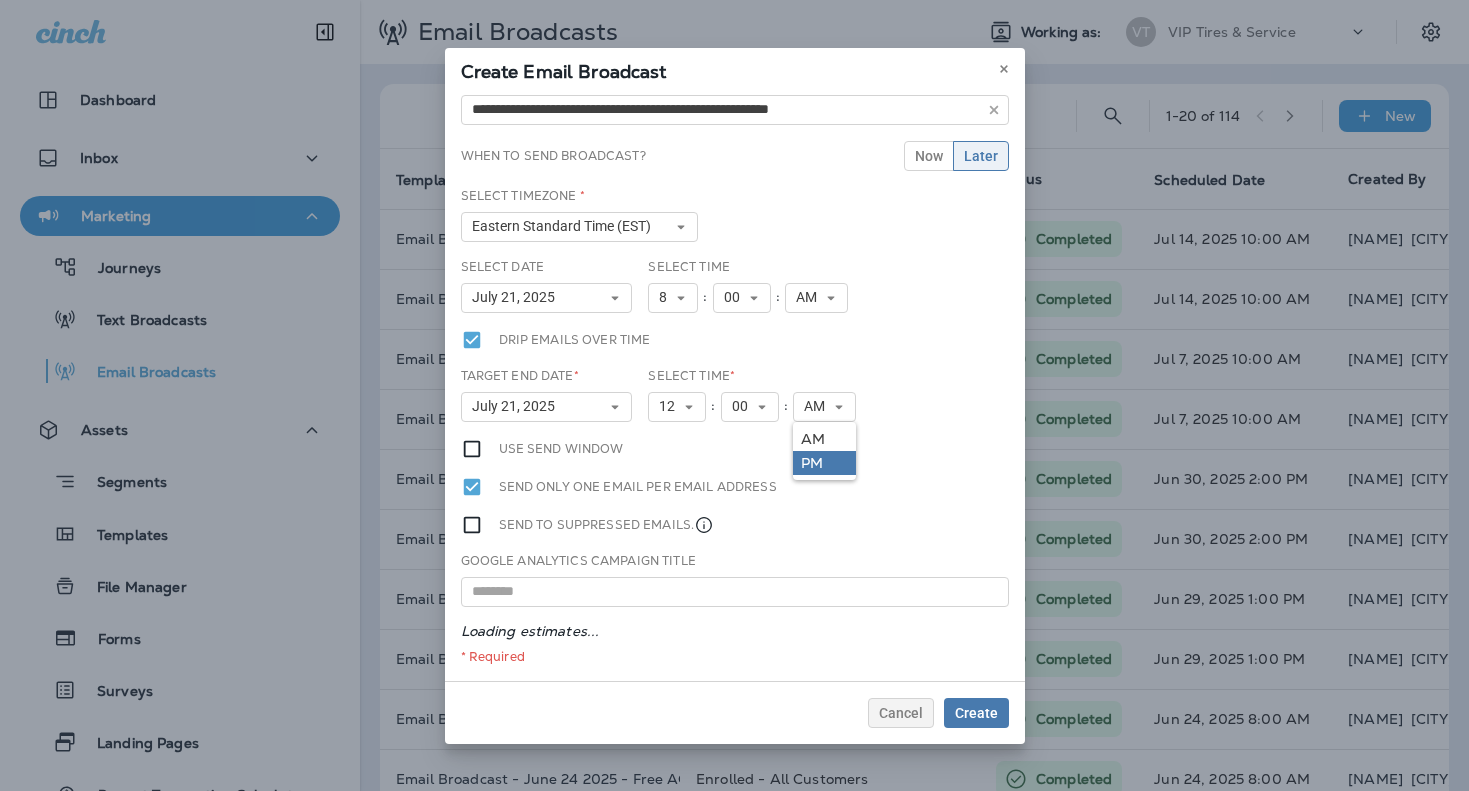 click on "PM" at bounding box center (824, 463) 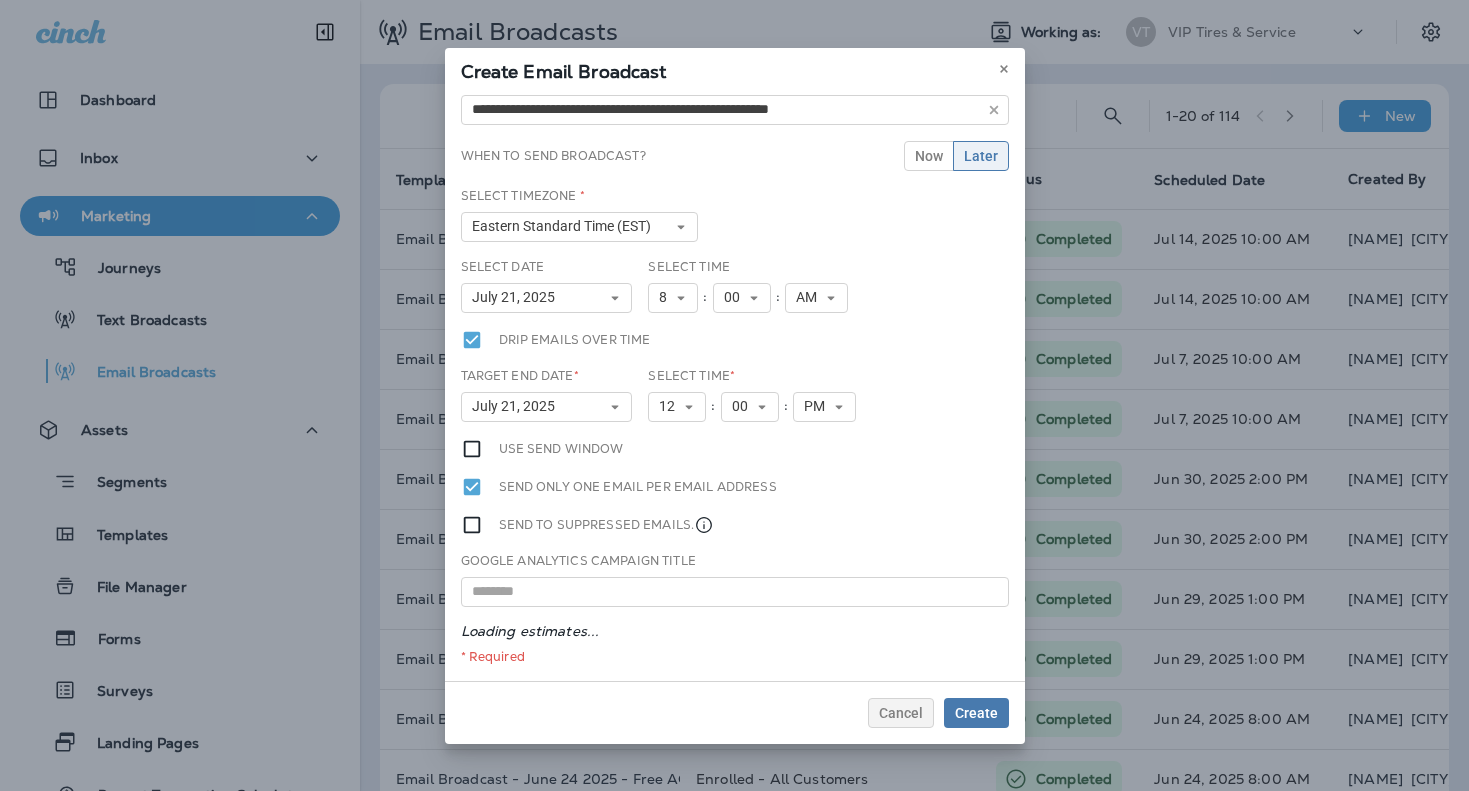 click on "Target End Date  *   July 21, 2025 « ‹ July 2025 › » Mon Tue Wed Thu Fri Sat Sun 1 2 3 4 5 6 7 8 9 10 11 12 13 14 15 16 17 18 19 20 21 22 23 24 25 26 27 28 29 30 31 Select Time  *   12 1 2 3 4 5 6 7 8 9 10 11 12 :   00 00 01 02 03 04 05 06 07 08 09 10 11 12 13 14 15 16 17 18 19 20 21 22 23 24 25 26 27 28 29 30 31 32 33 34 35 36 37 38 39 40 41 42 43 44 45 46 47 48 49 50 51 52 53 54 55 56 57 58 59 :   PM AM PM" at bounding box center (735, 402) 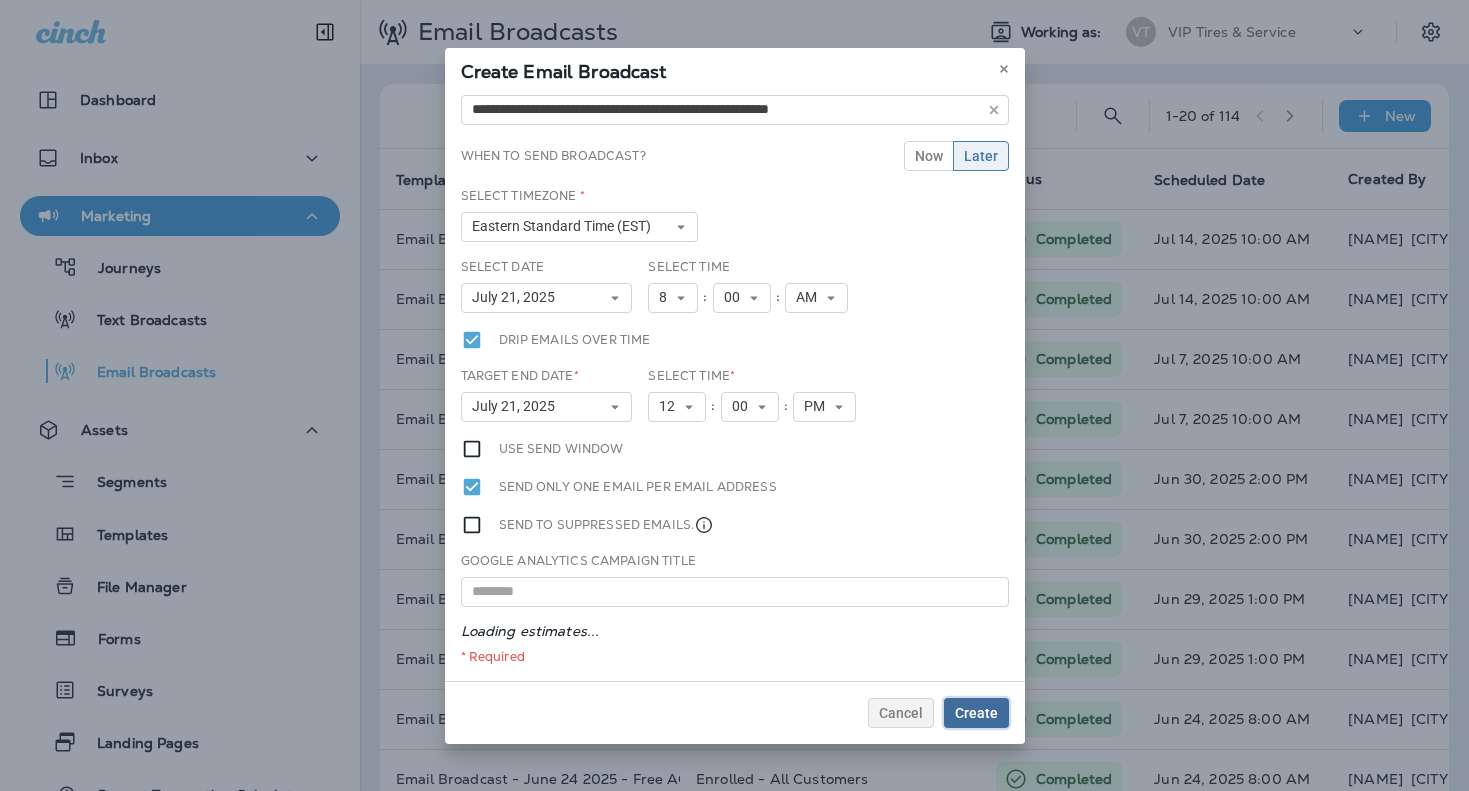 click on "Create" at bounding box center (976, 713) 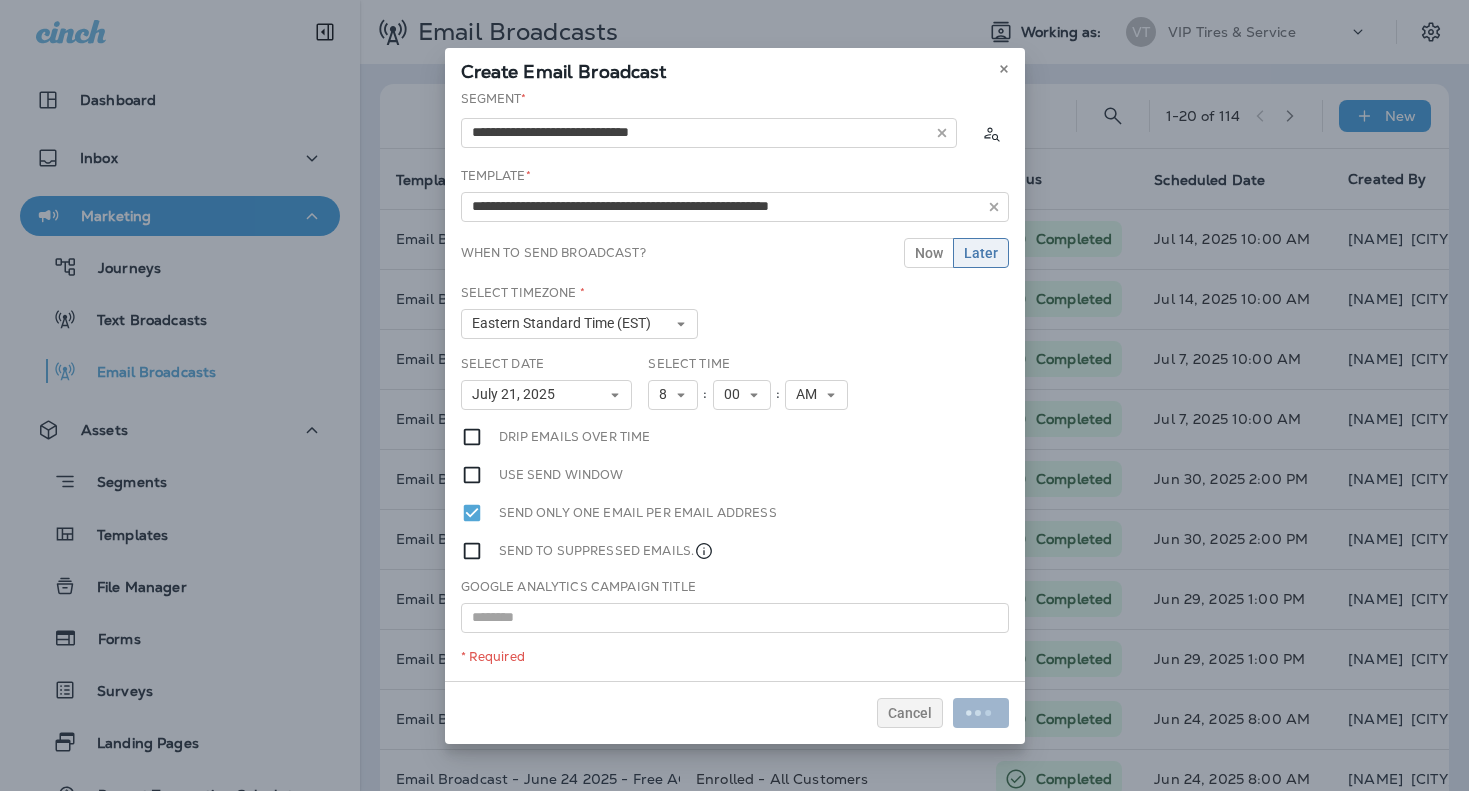 scroll, scrollTop: 0, scrollLeft: 0, axis: both 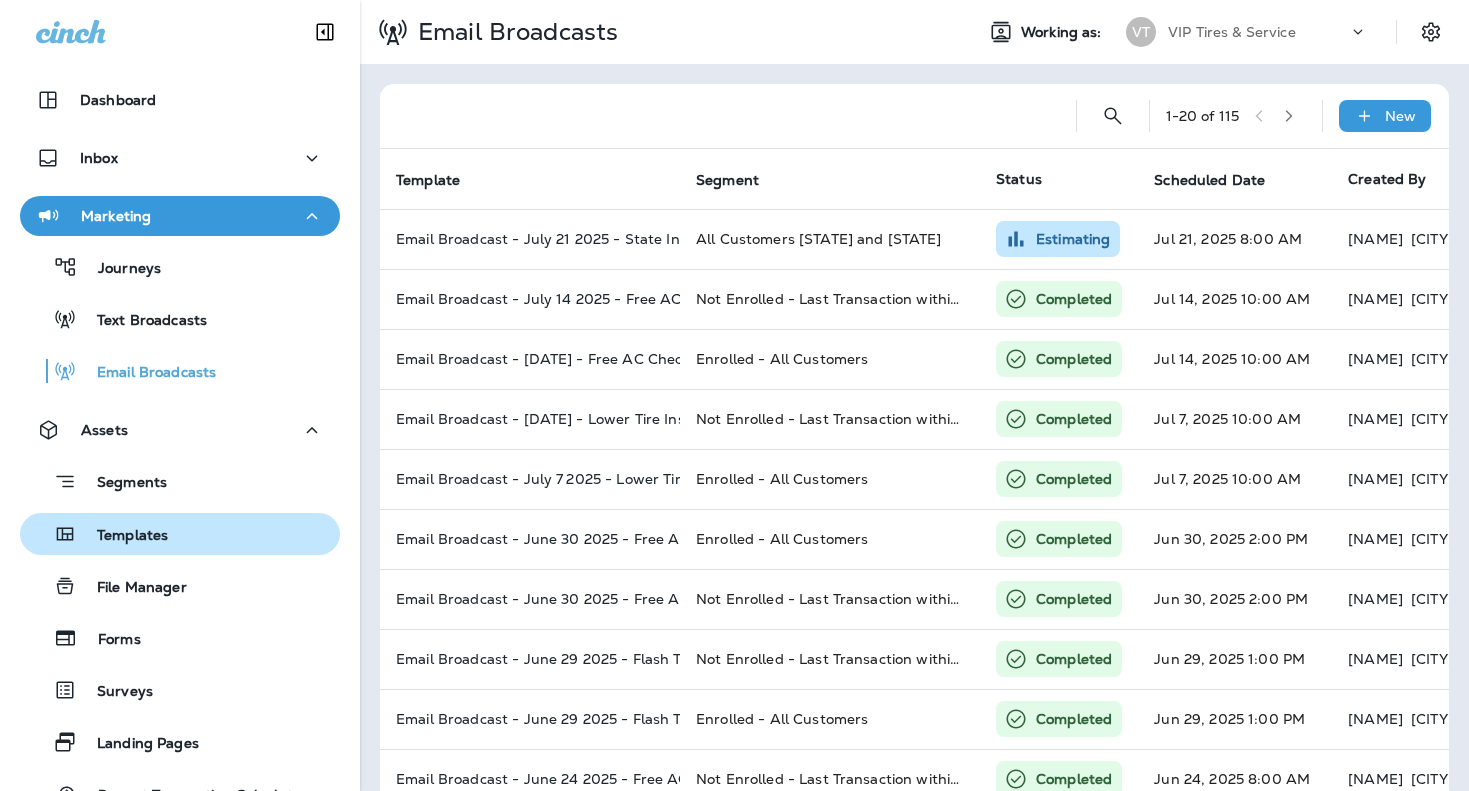 click on "Templates" at bounding box center [122, 536] 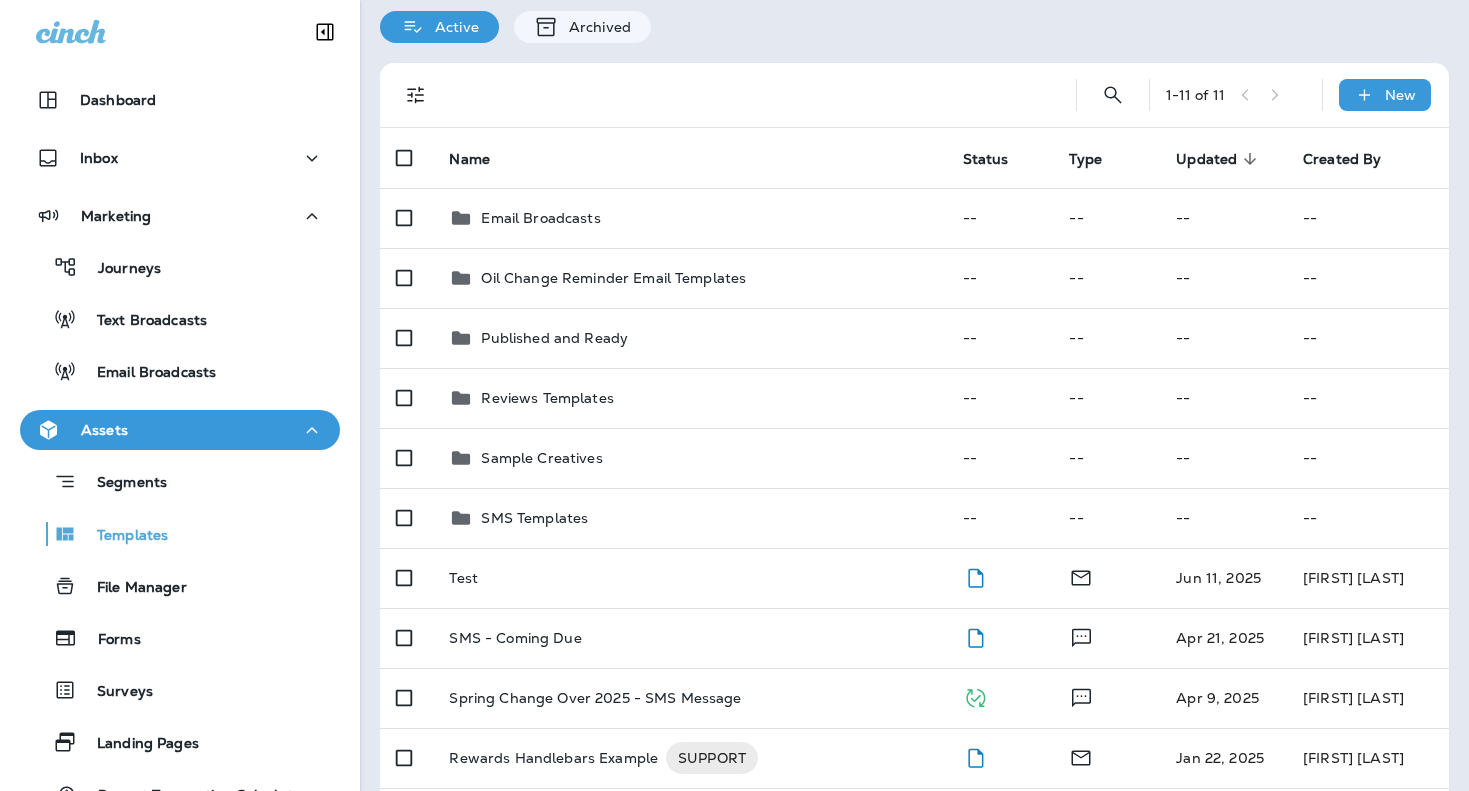 scroll, scrollTop: 0, scrollLeft: 0, axis: both 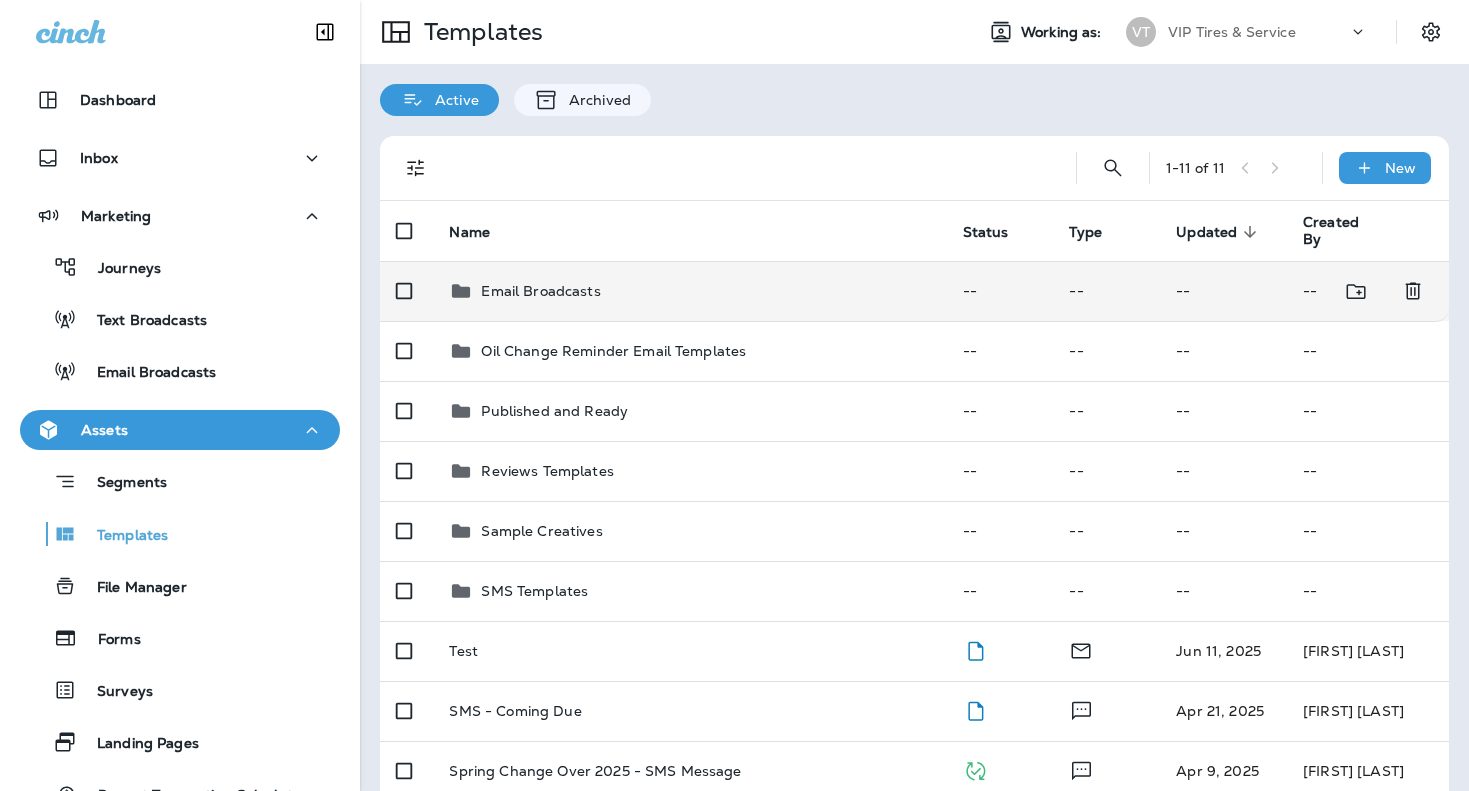click on "Email Broadcasts" at bounding box center (689, 291) 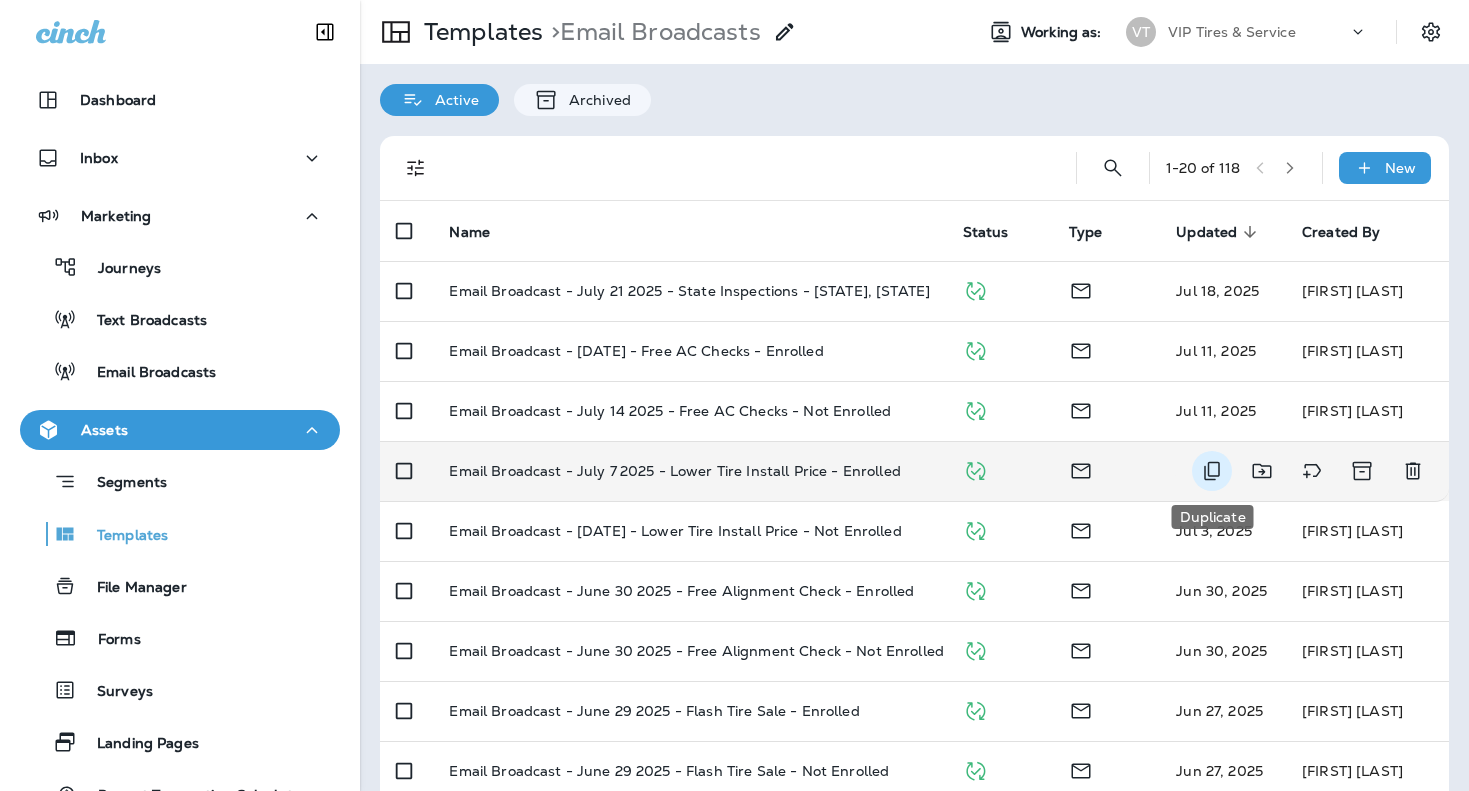 click 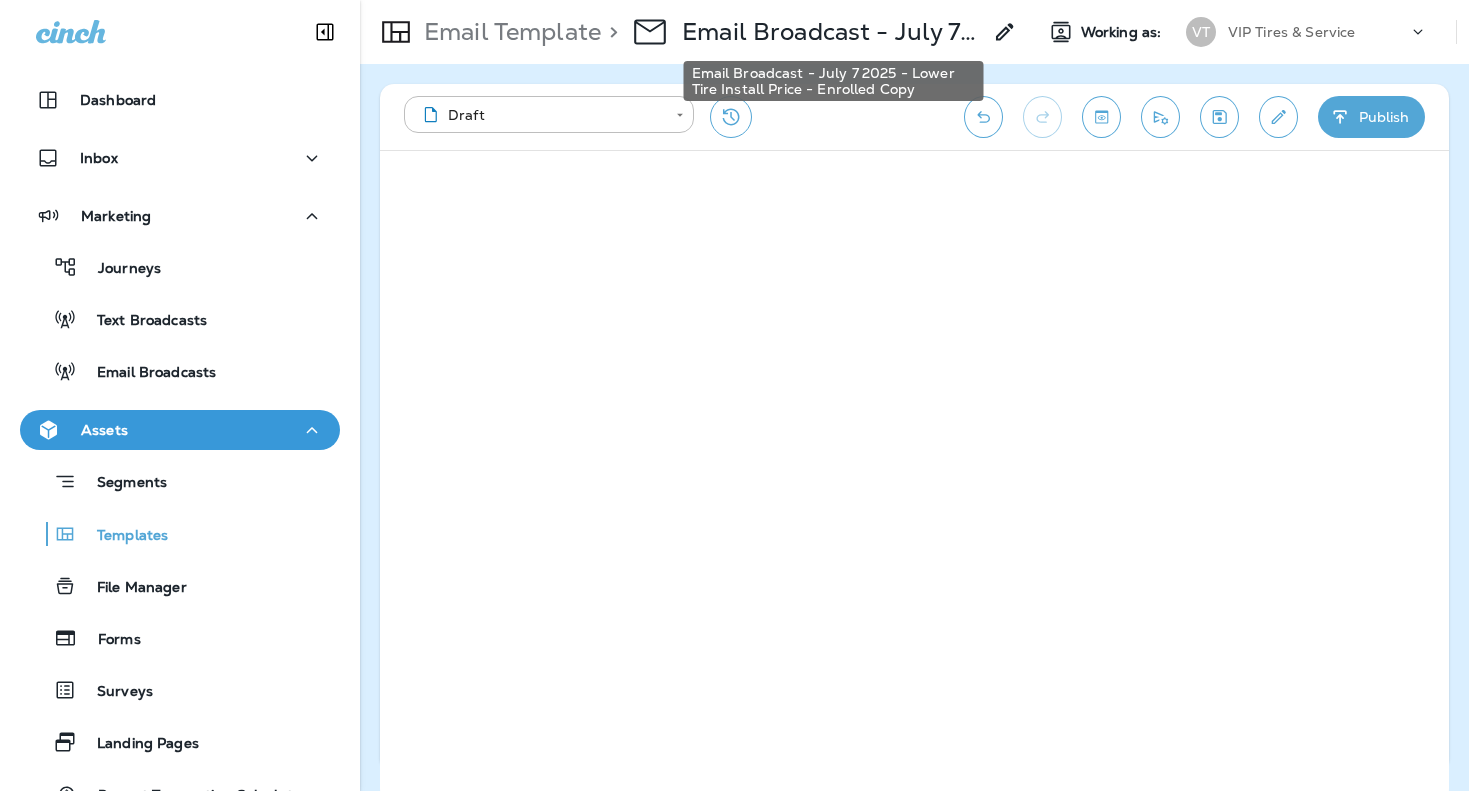 click on "Email Broadcast - July 7 2025 - Lower Tire Install Price - Enrolled Copy" at bounding box center (831, 32) 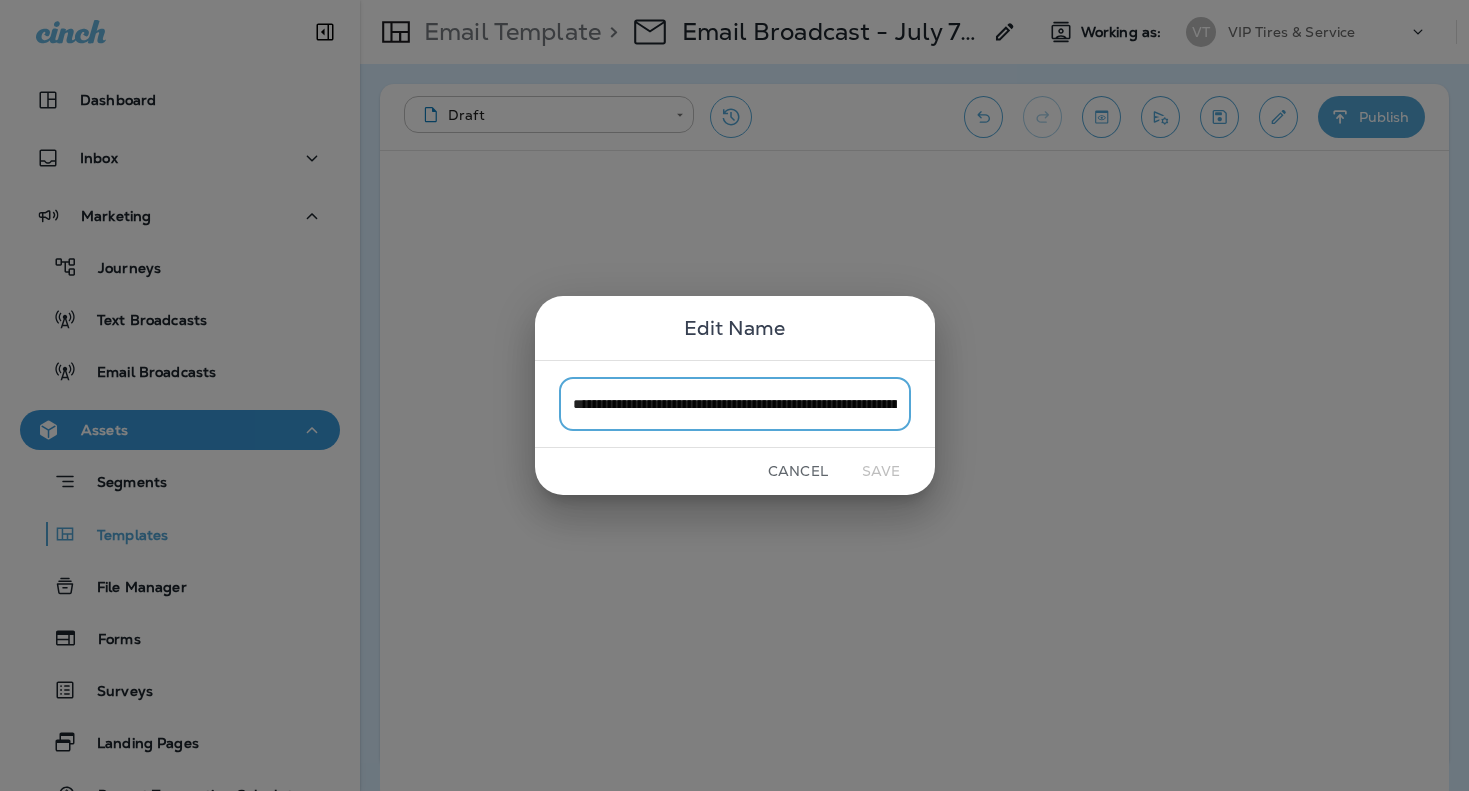 scroll, scrollTop: 0, scrollLeft: 157, axis: horizontal 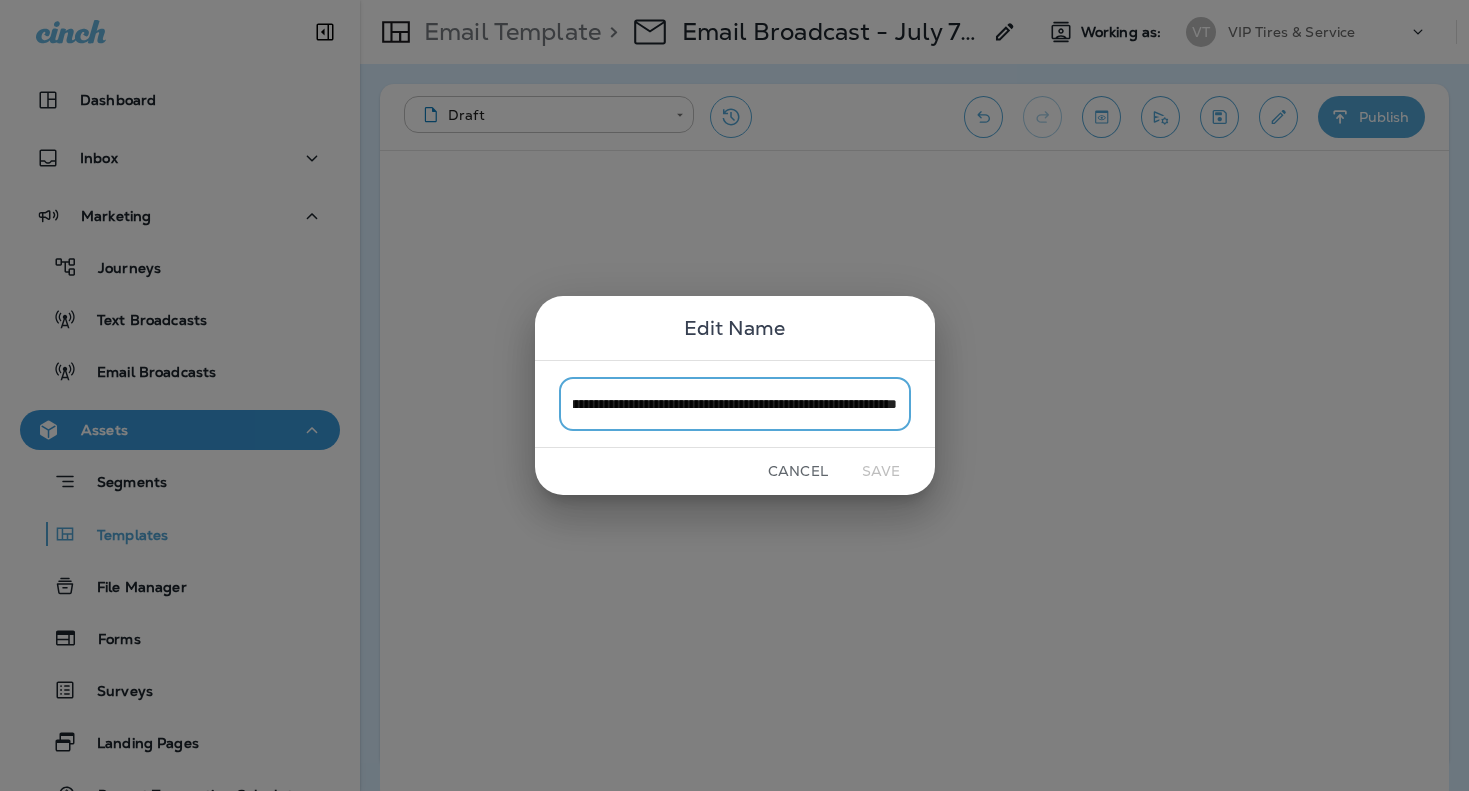 click on "**********" at bounding box center [735, 403] 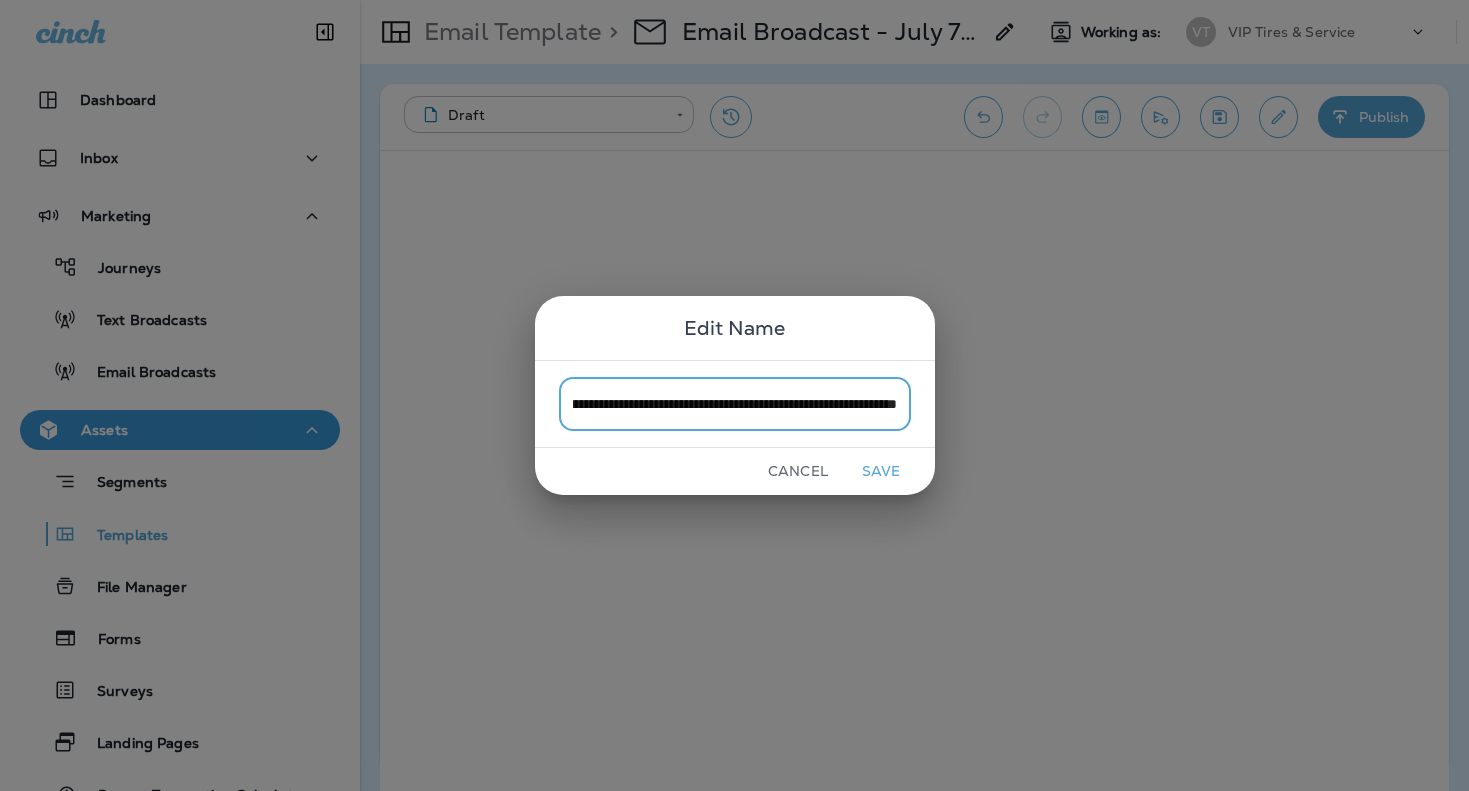 scroll, scrollTop: 0, scrollLeft: 140, axis: horizontal 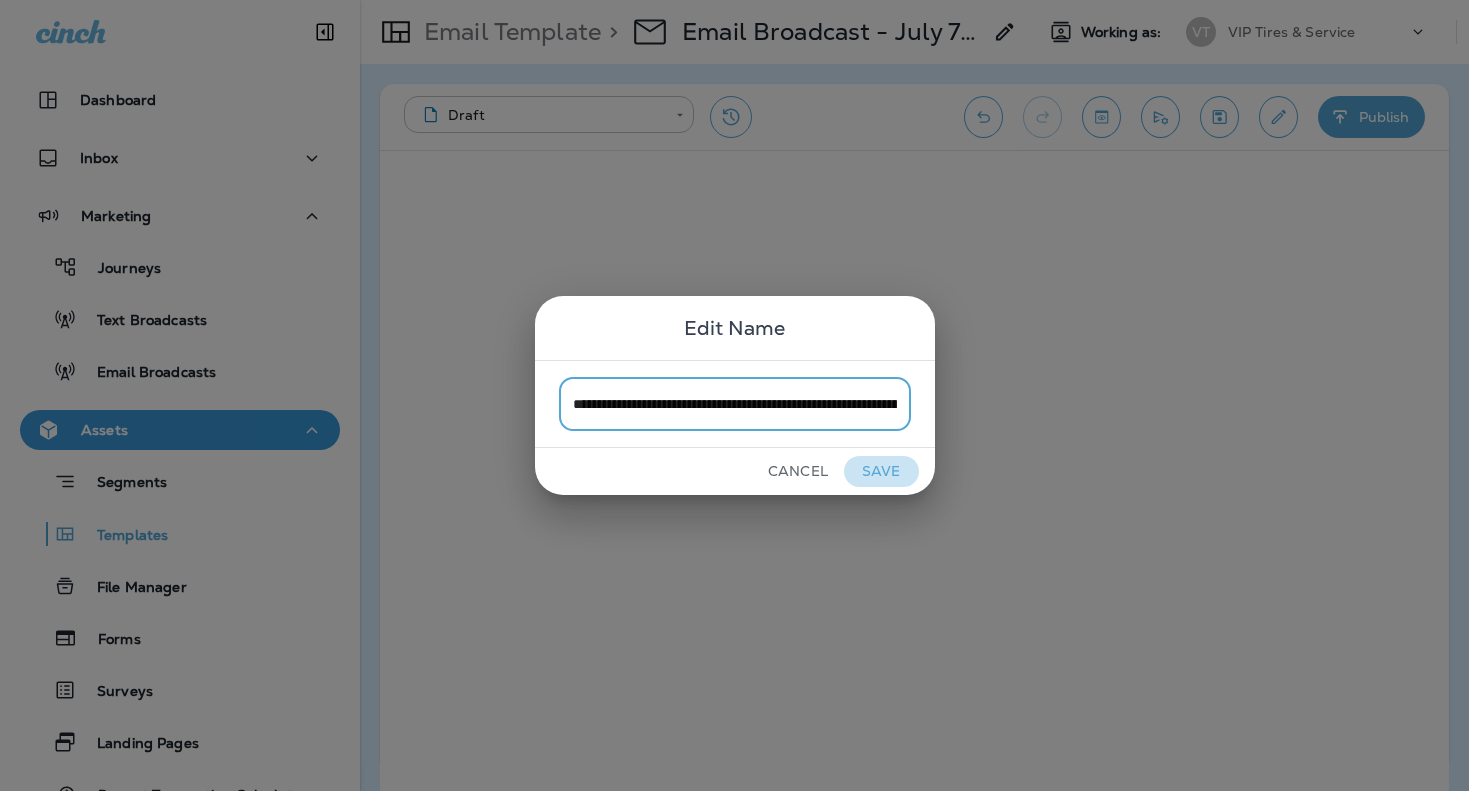 click on "Save" at bounding box center (881, 471) 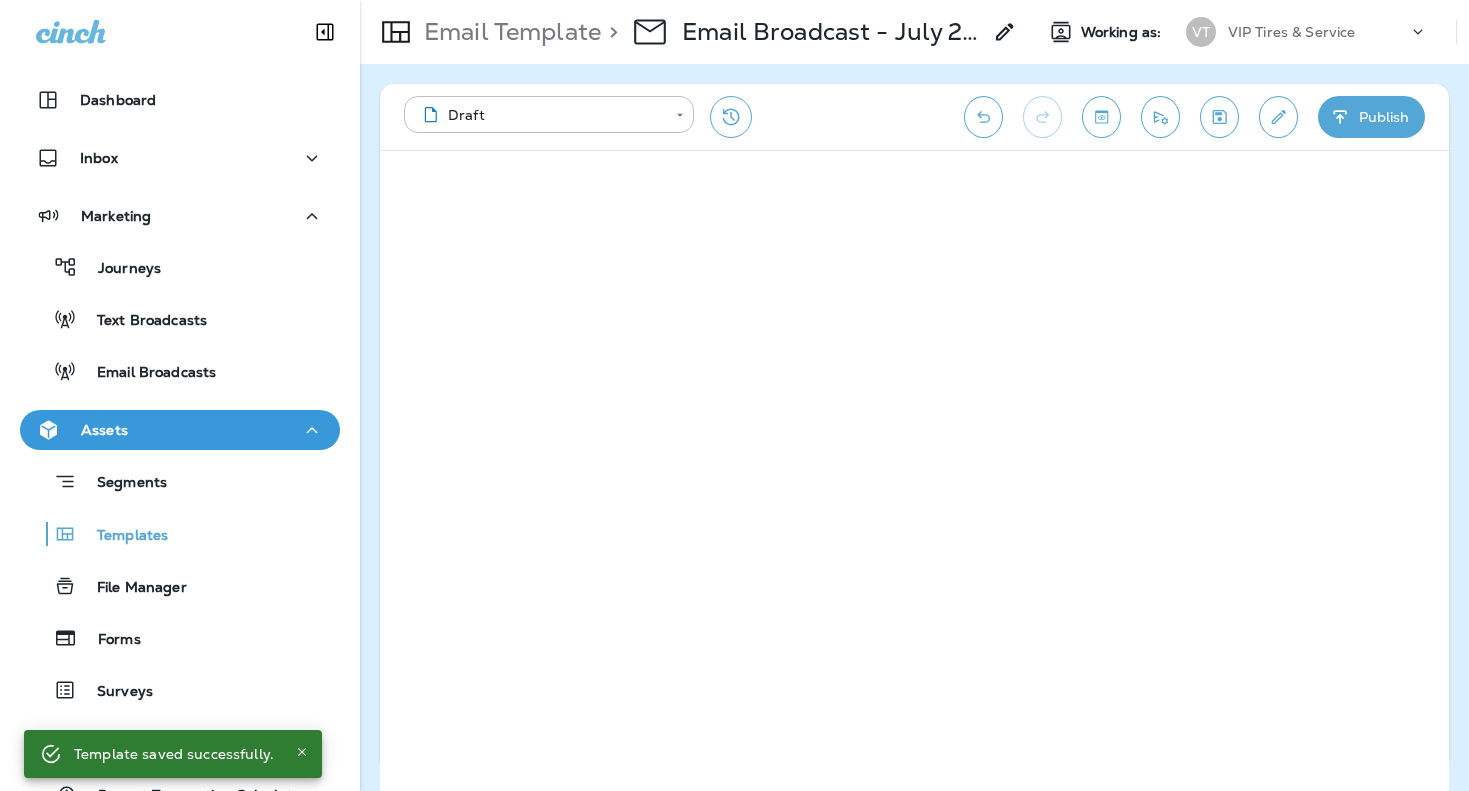 click 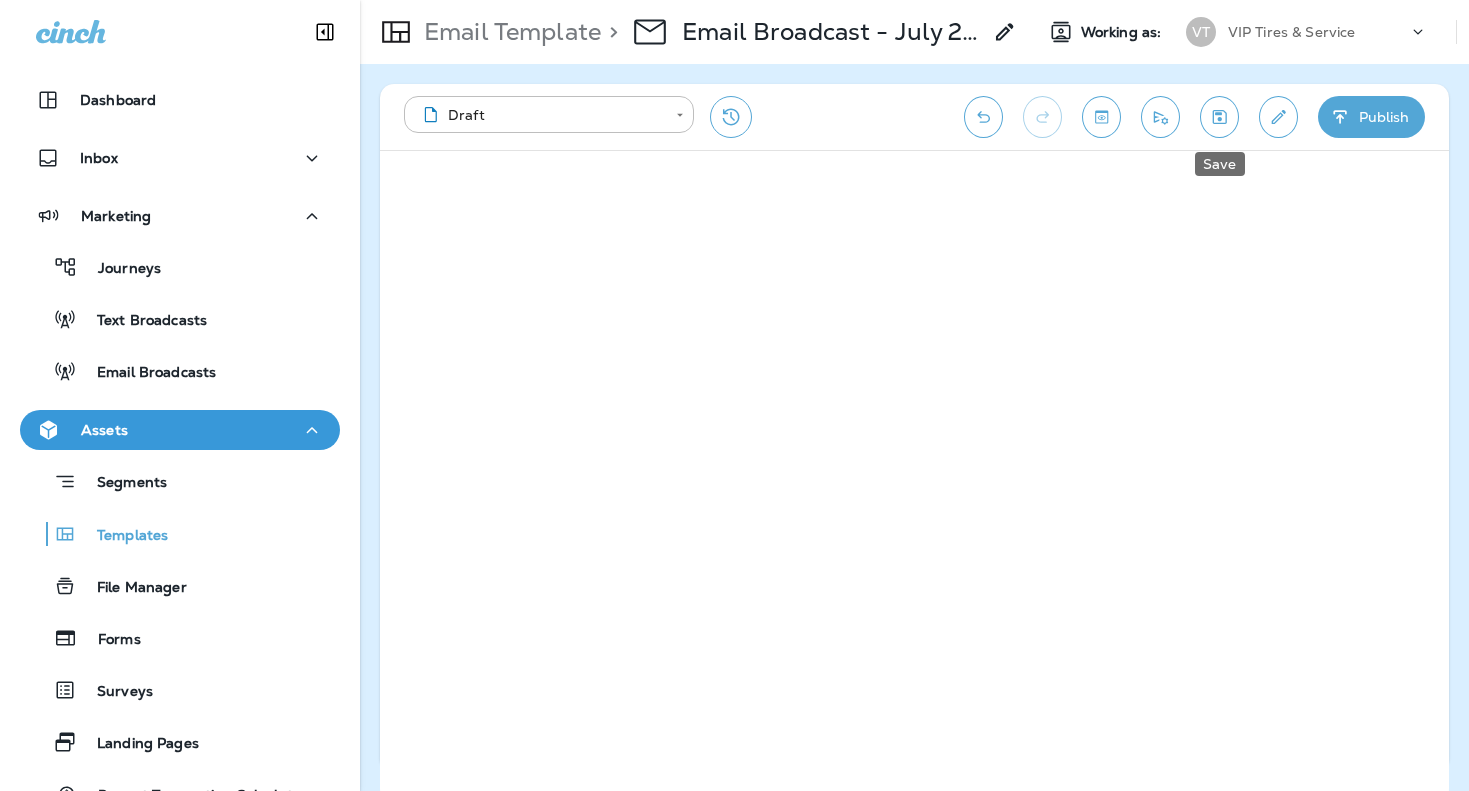 click 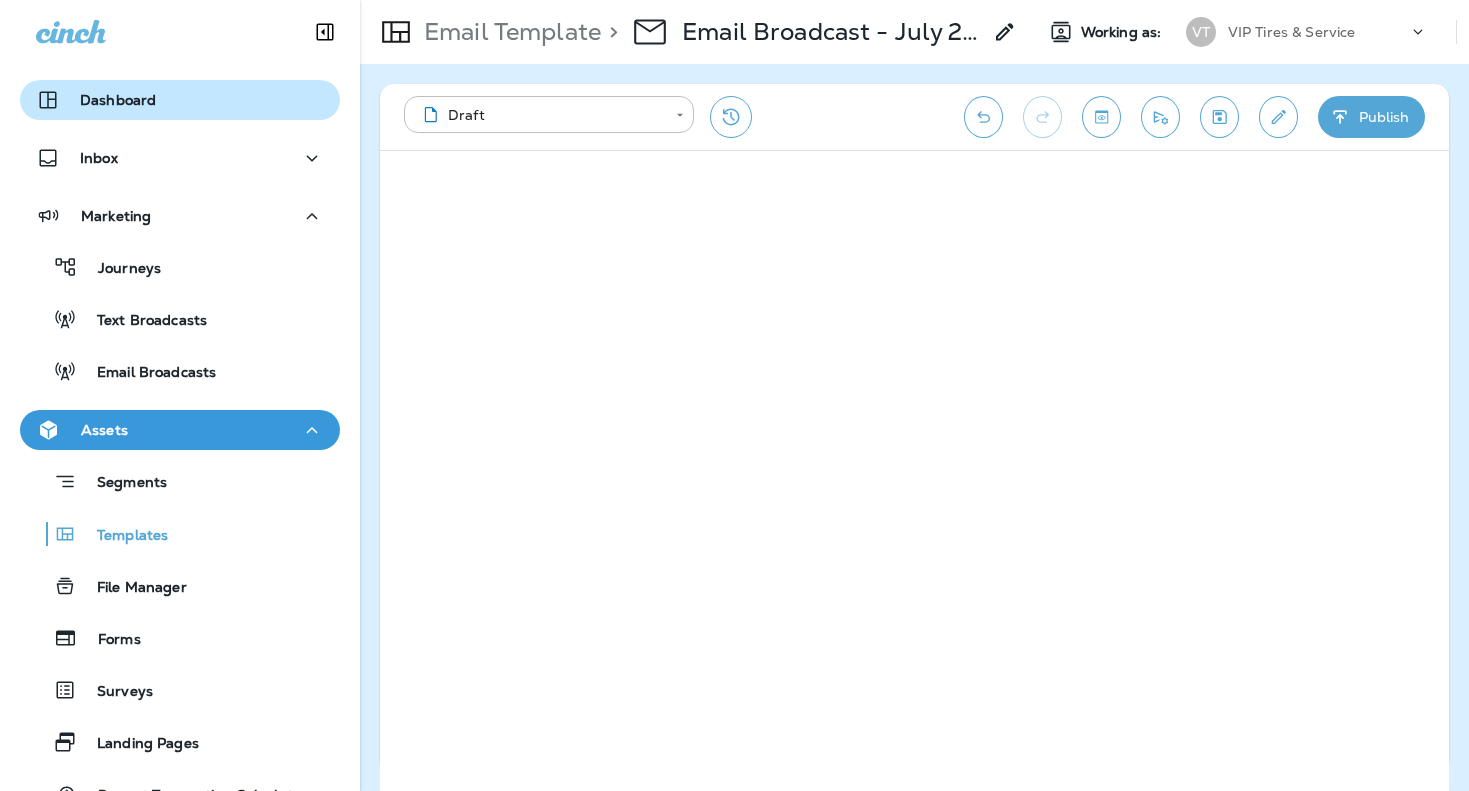 click on "Dashboard" at bounding box center [118, 100] 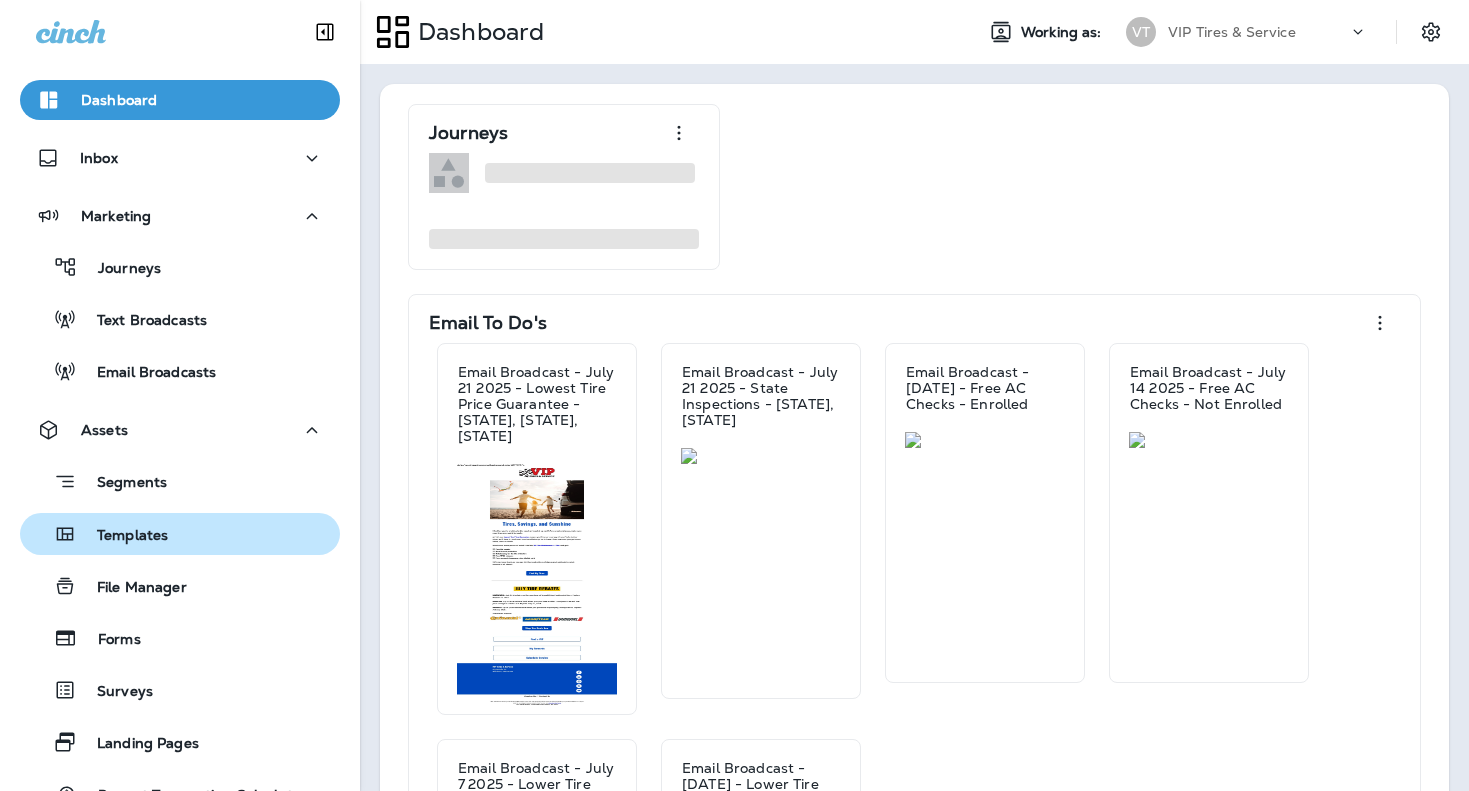 click on "Templates" at bounding box center (180, 534) 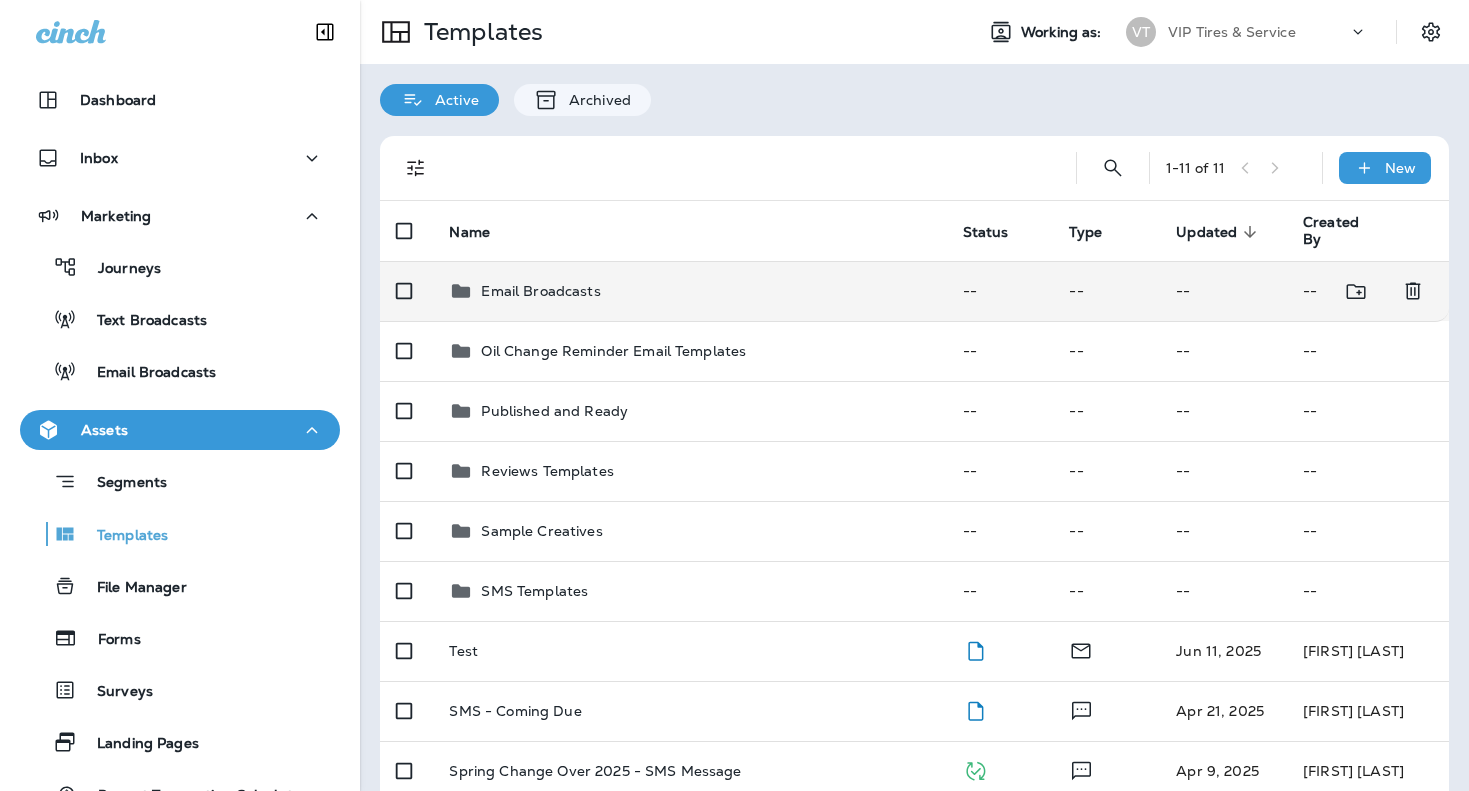 click on "Email Broadcasts" at bounding box center (689, 291) 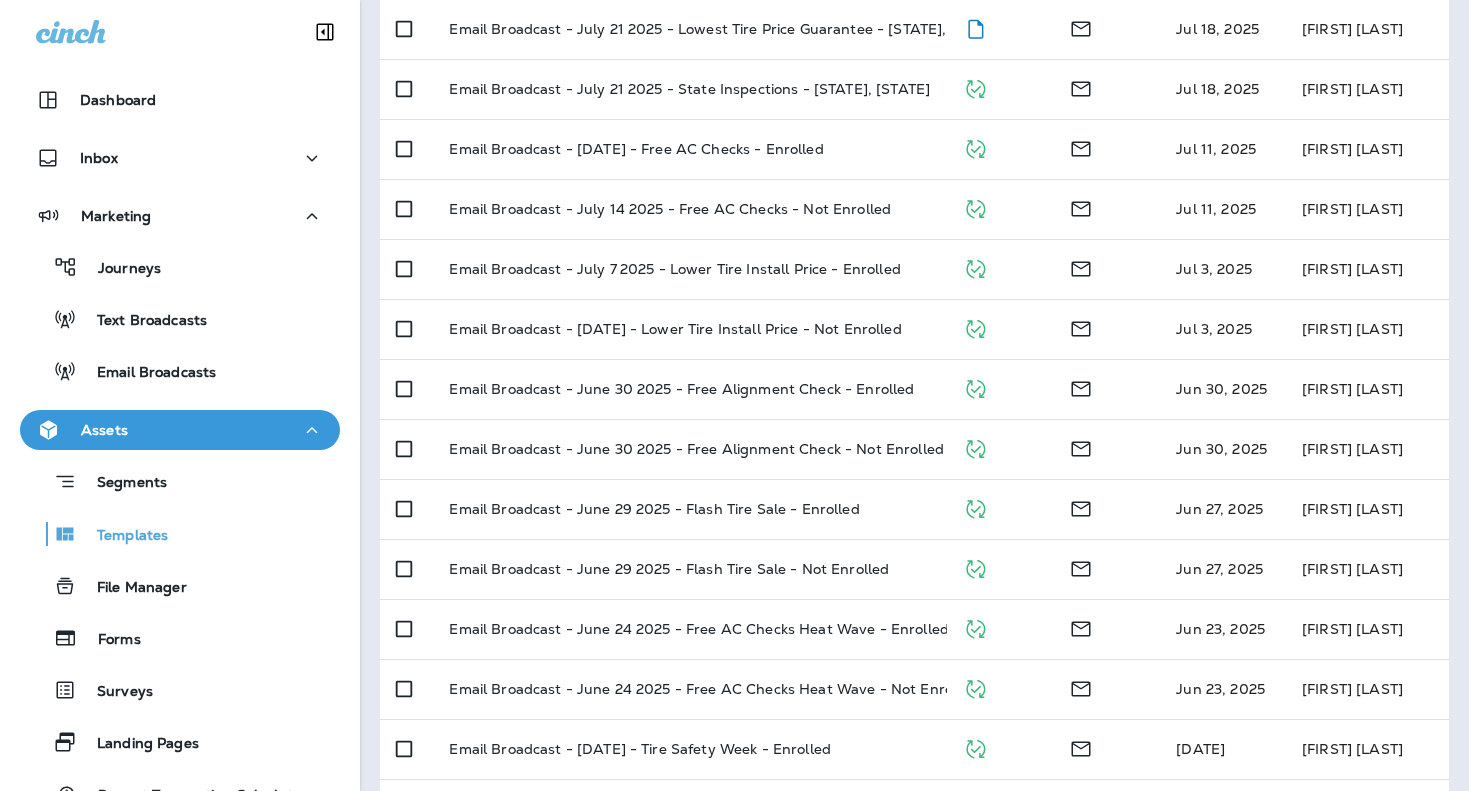 scroll, scrollTop: 690, scrollLeft: 0, axis: vertical 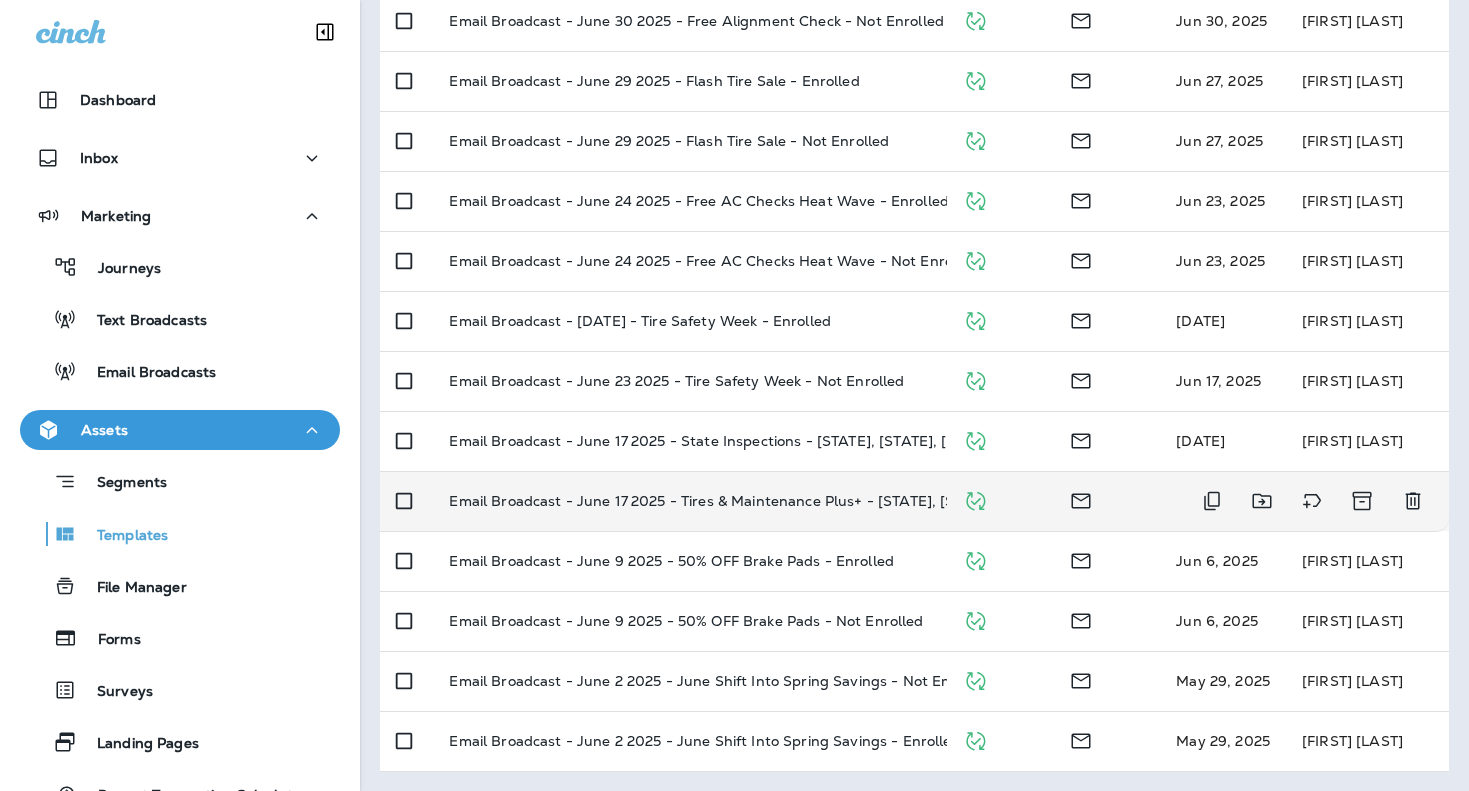 click on "Email Broadcast - June 17 2025 - Tires & Maintenance Plus+ - [STATE], [STATE]" at bounding box center (721, 501) 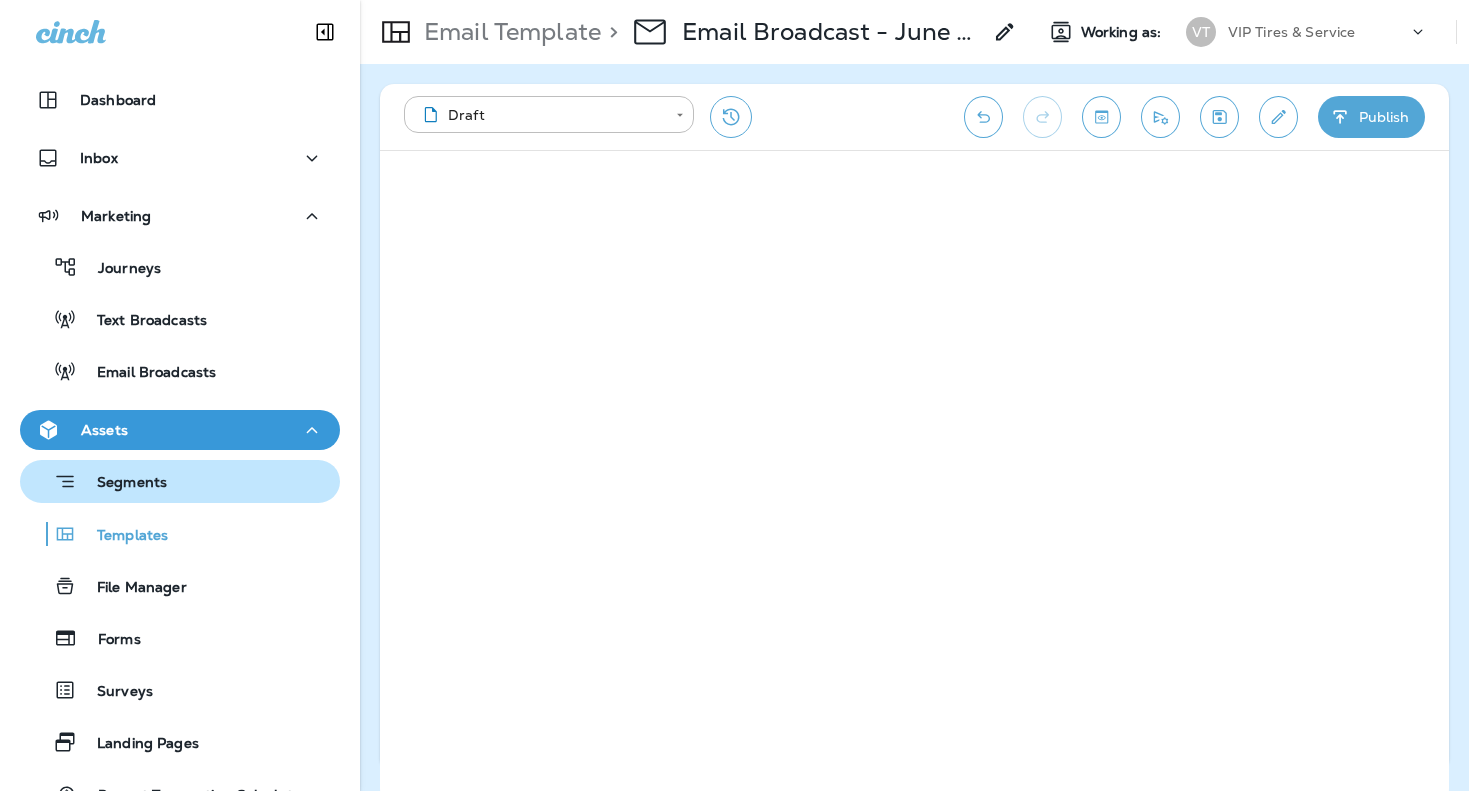 click on "Segments" at bounding box center [122, 484] 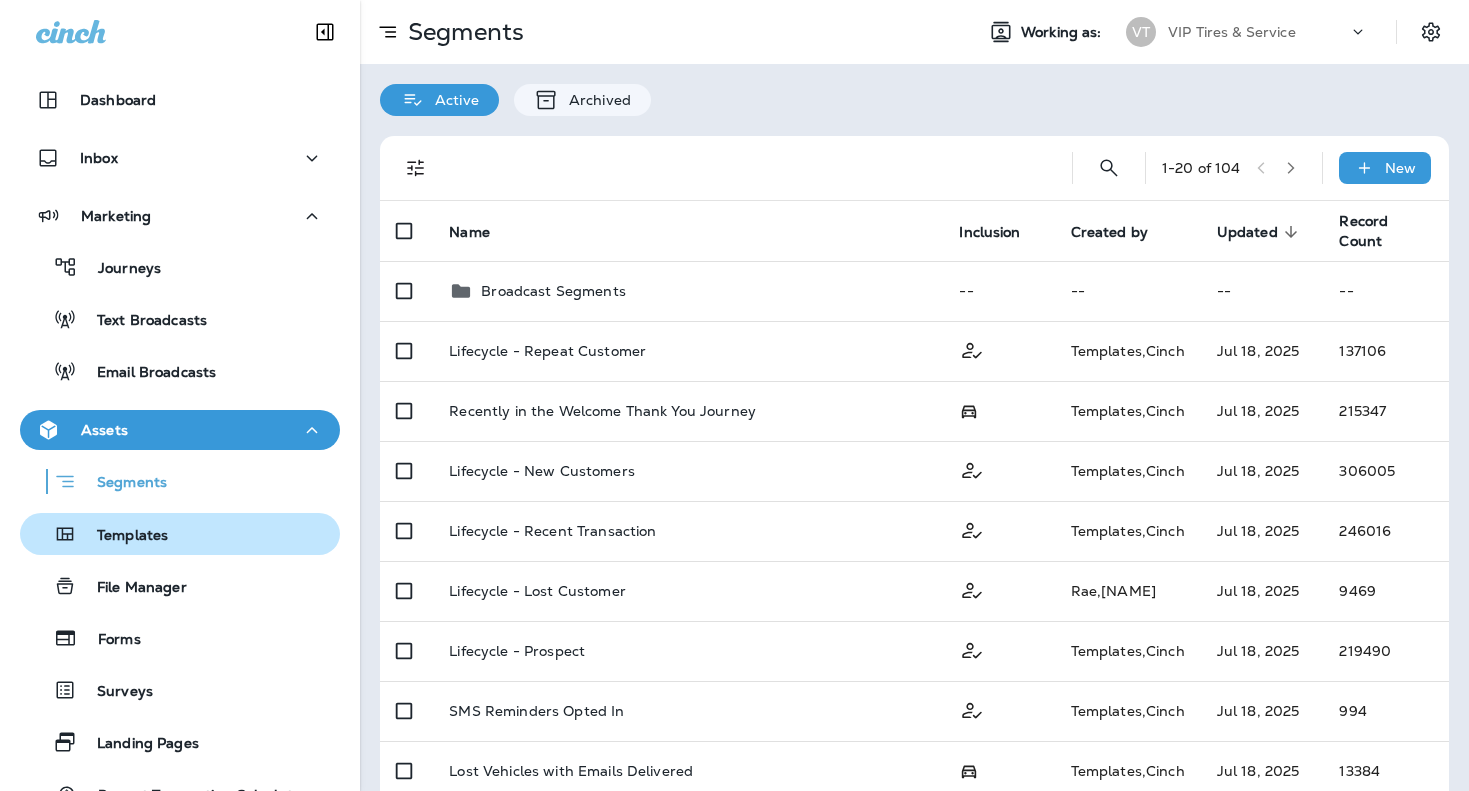 click on "Templates" at bounding box center (122, 536) 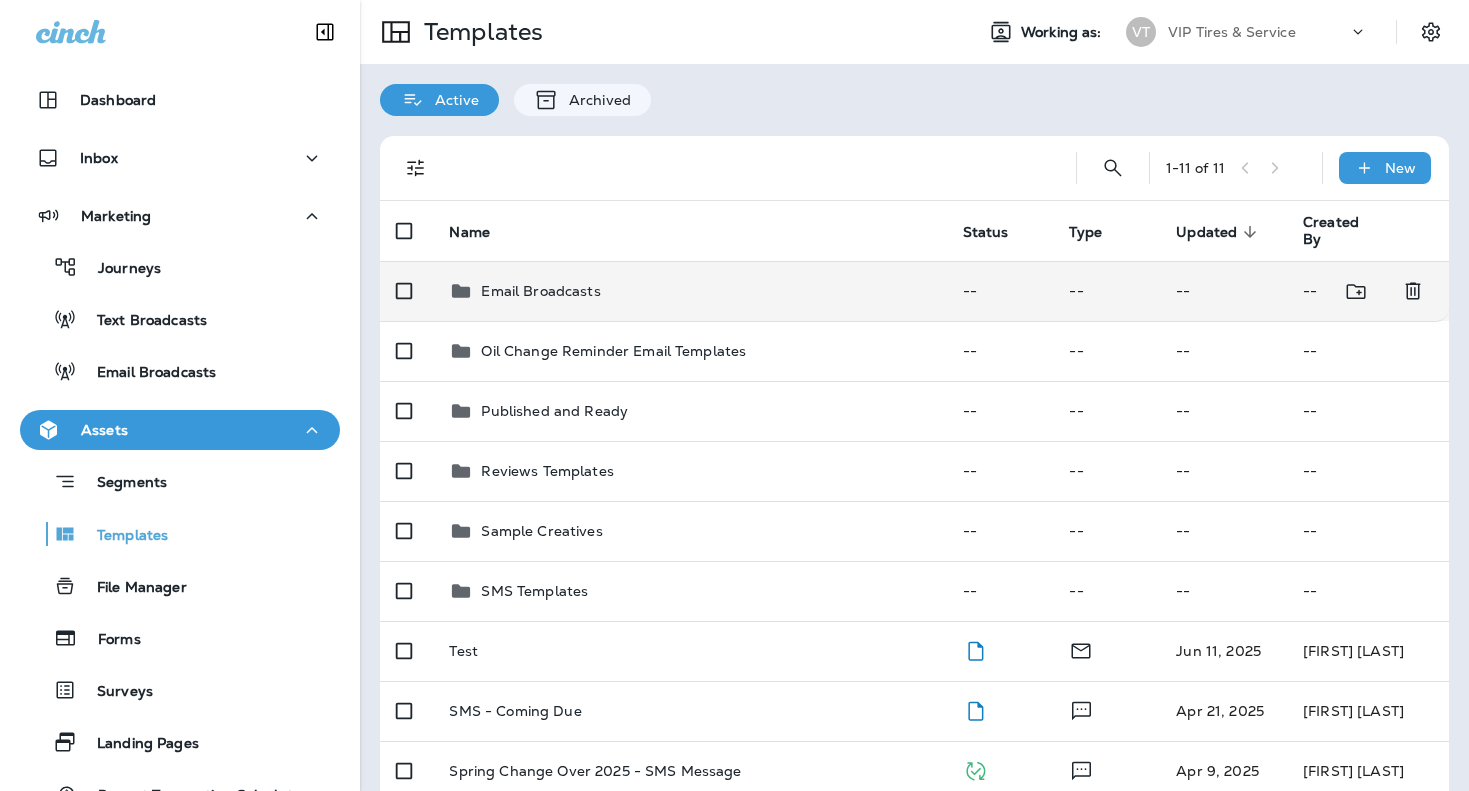 click on "Email Broadcasts" at bounding box center [540, 291] 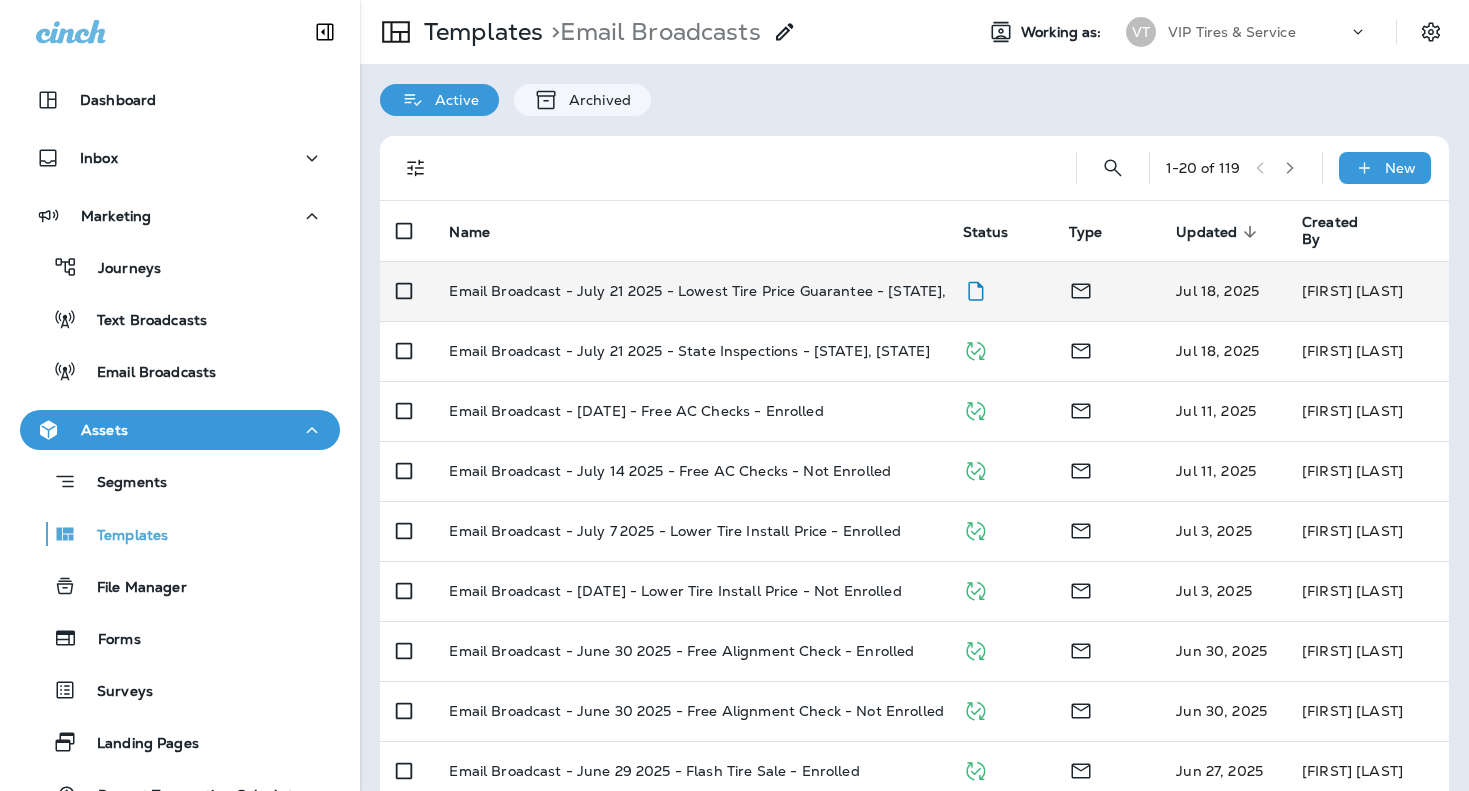 click on "Email Broadcast - July 21 2025 - Lowest Tire Price Guarantee - [STATE], [STATE], [STATE]" at bounding box center [757, 291] 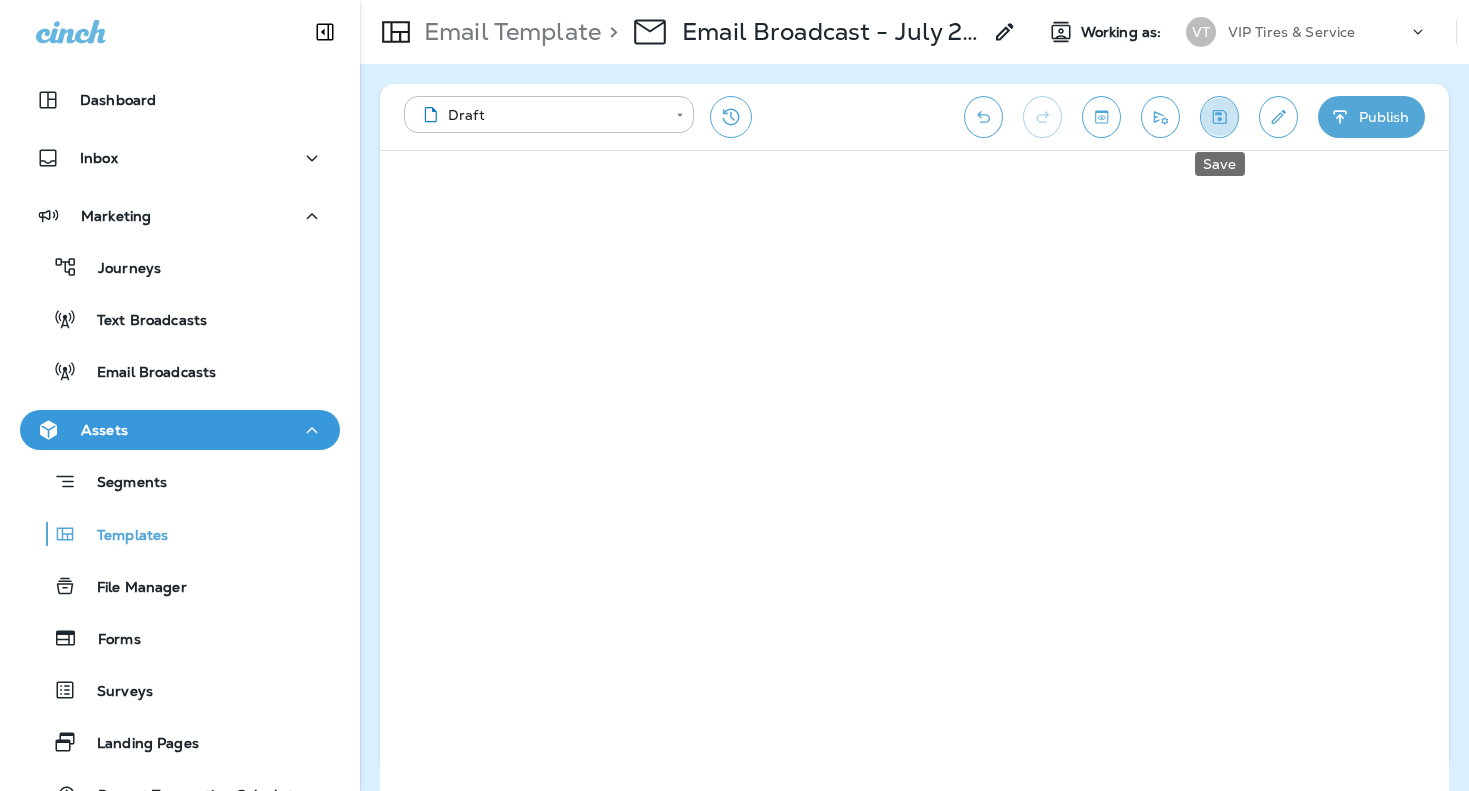 click 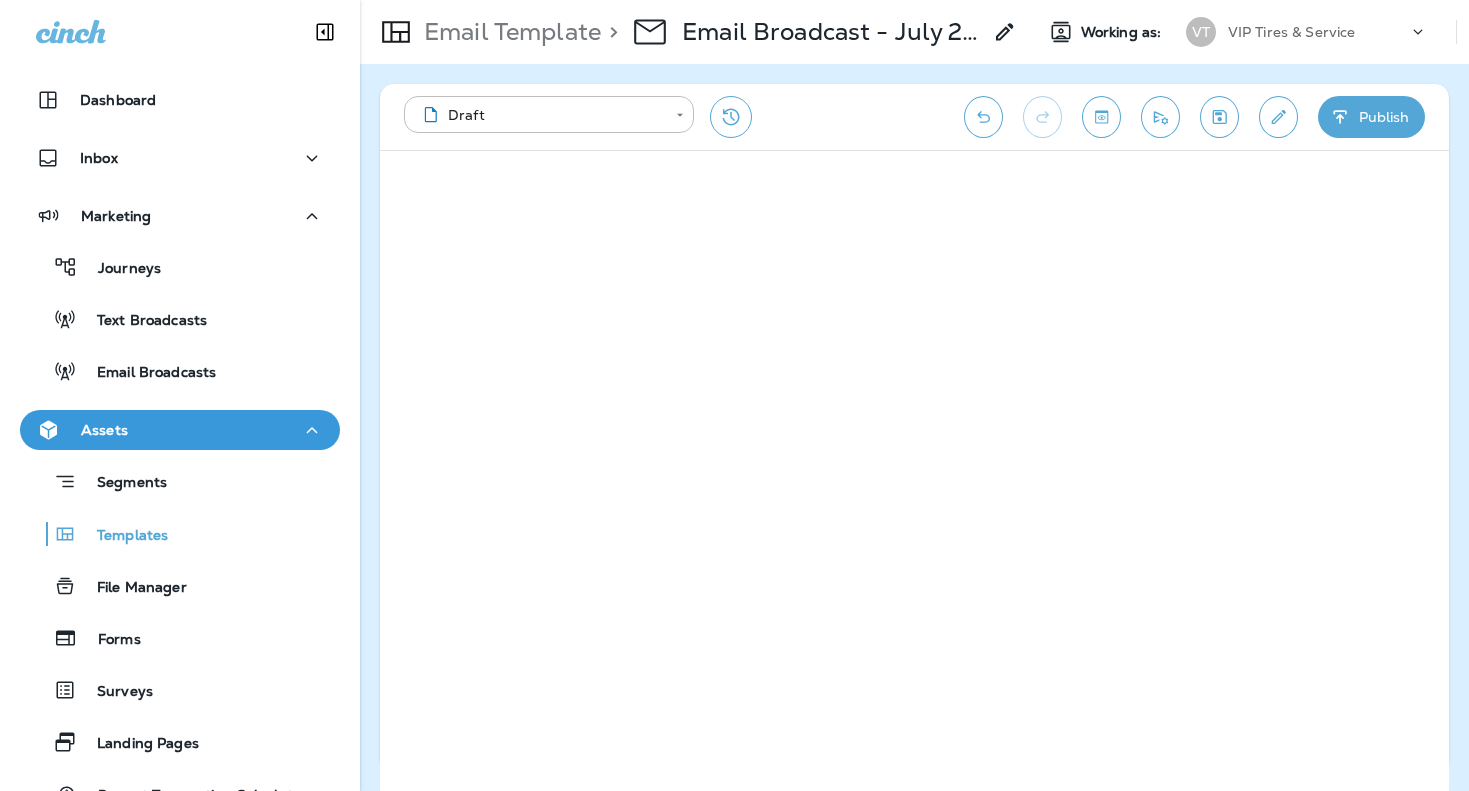 click on "Publish" at bounding box center [1371, 117] 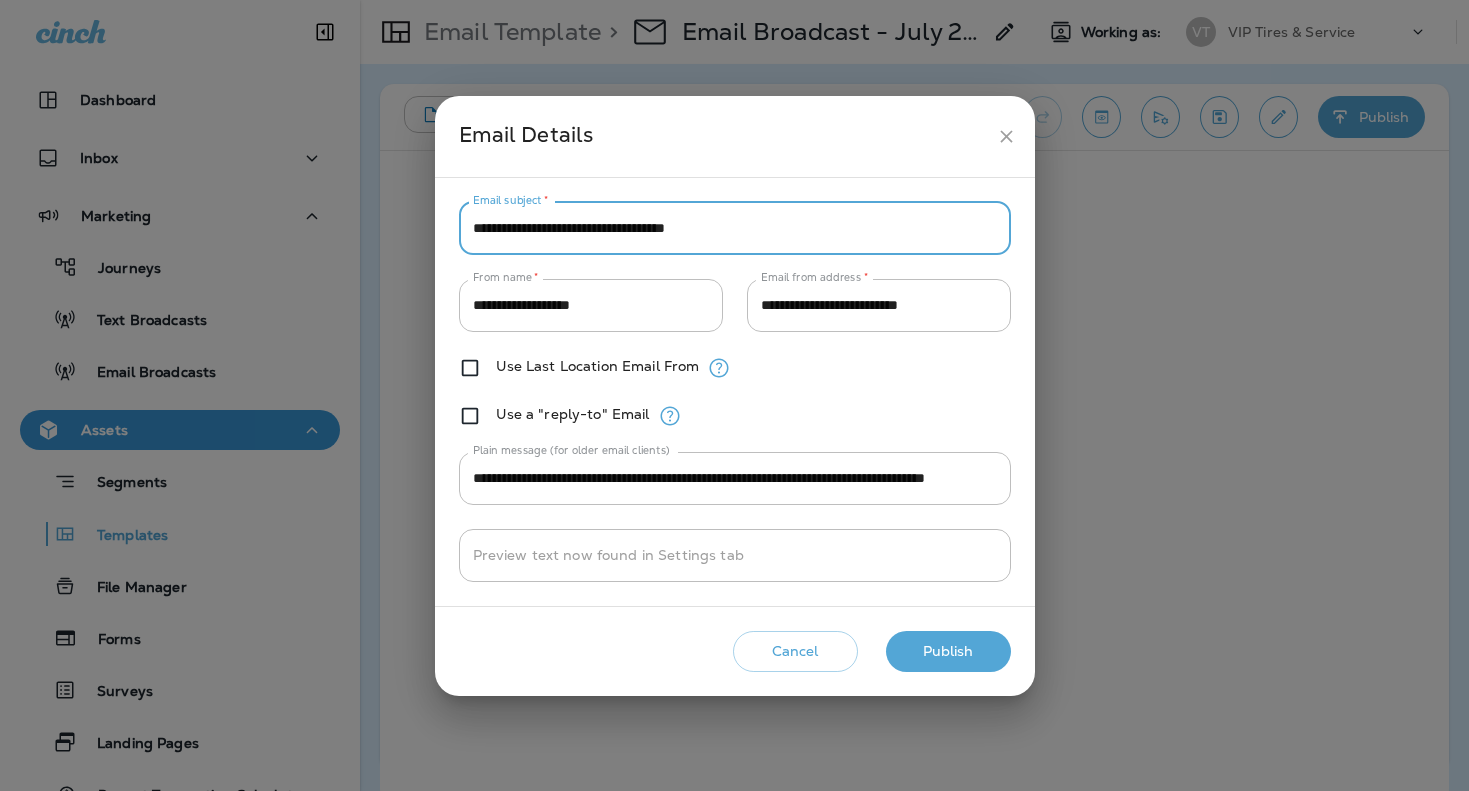 click on "**********" at bounding box center [735, 228] 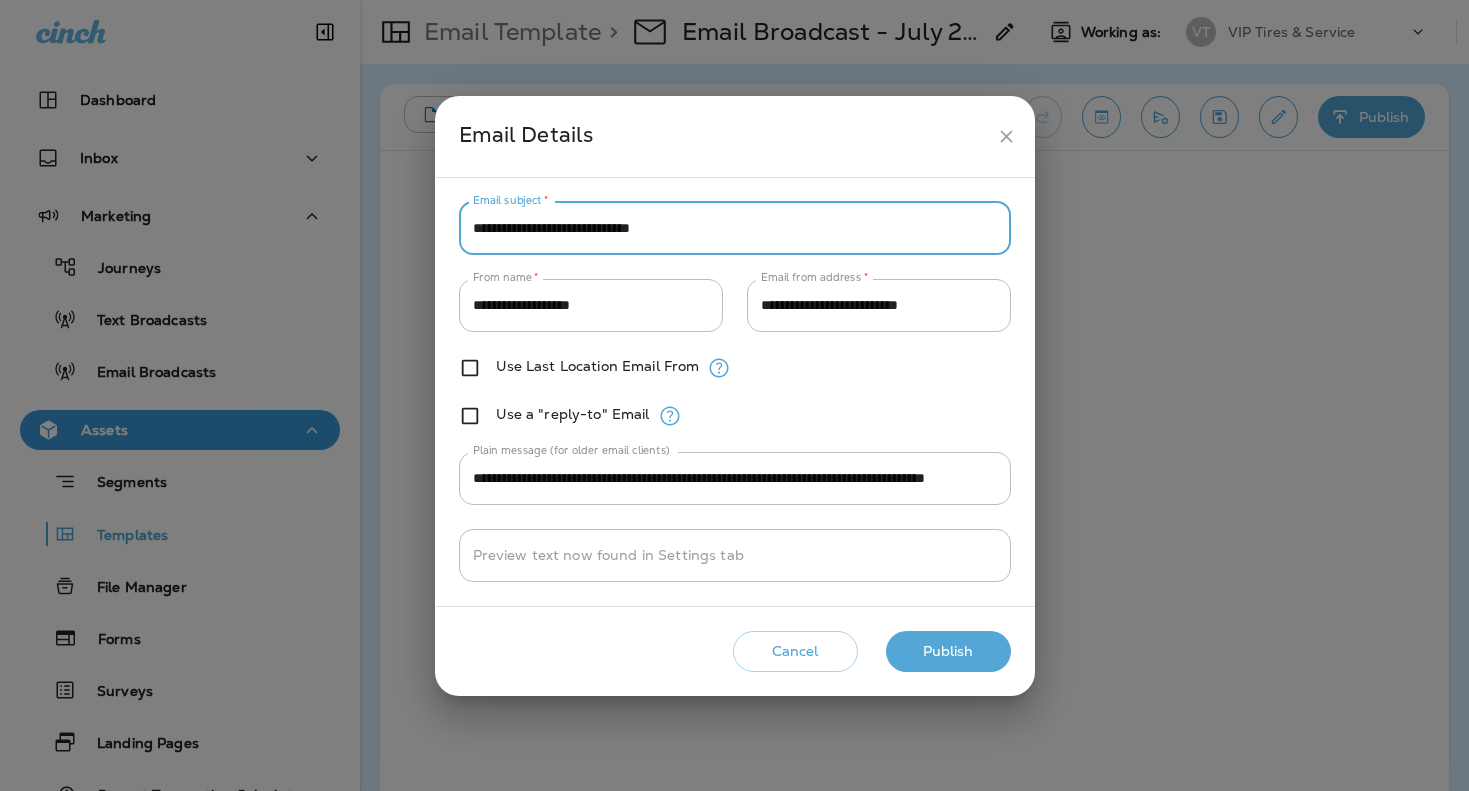 click on "**********" at bounding box center (735, 228) 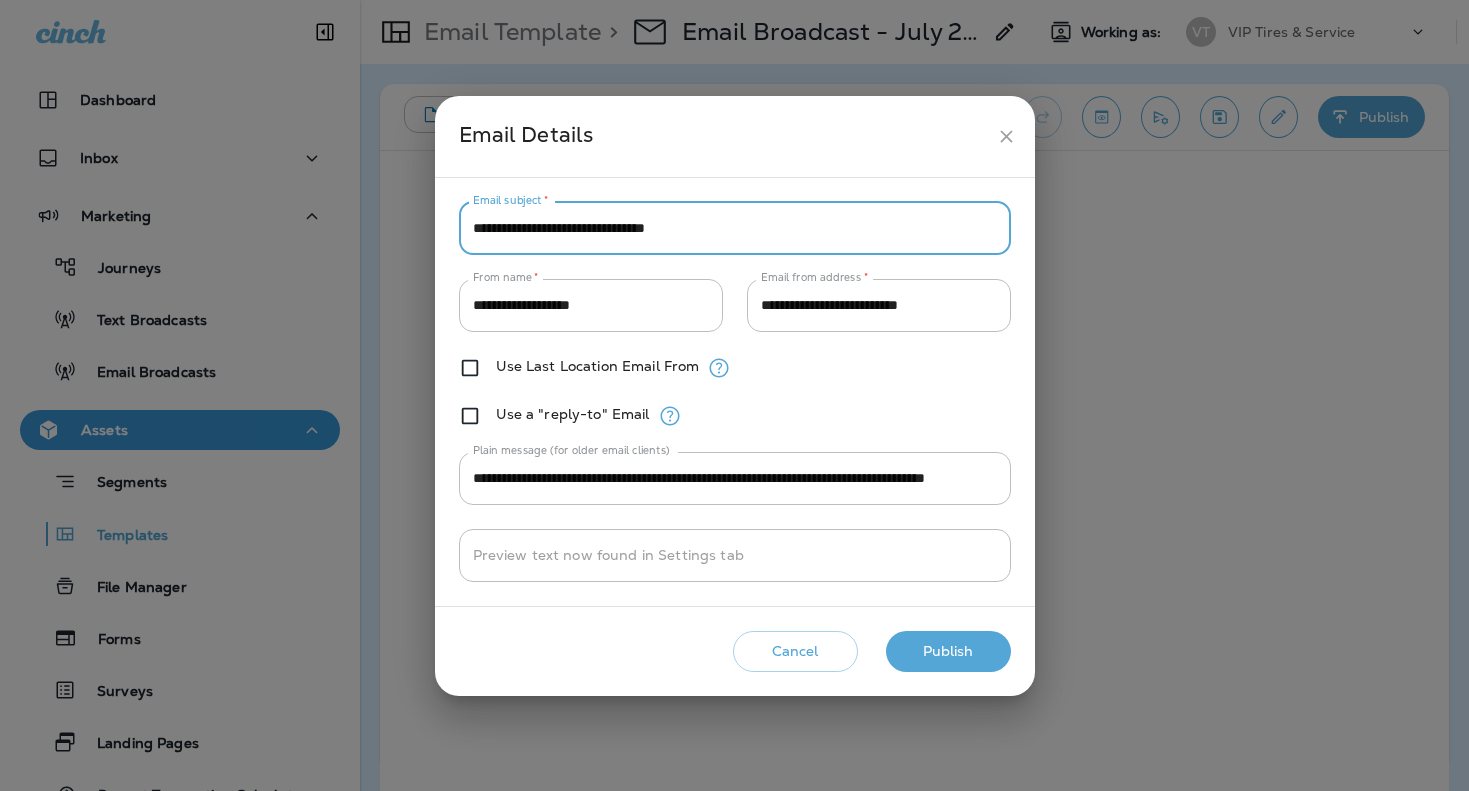 click on "**********" at bounding box center (735, 228) 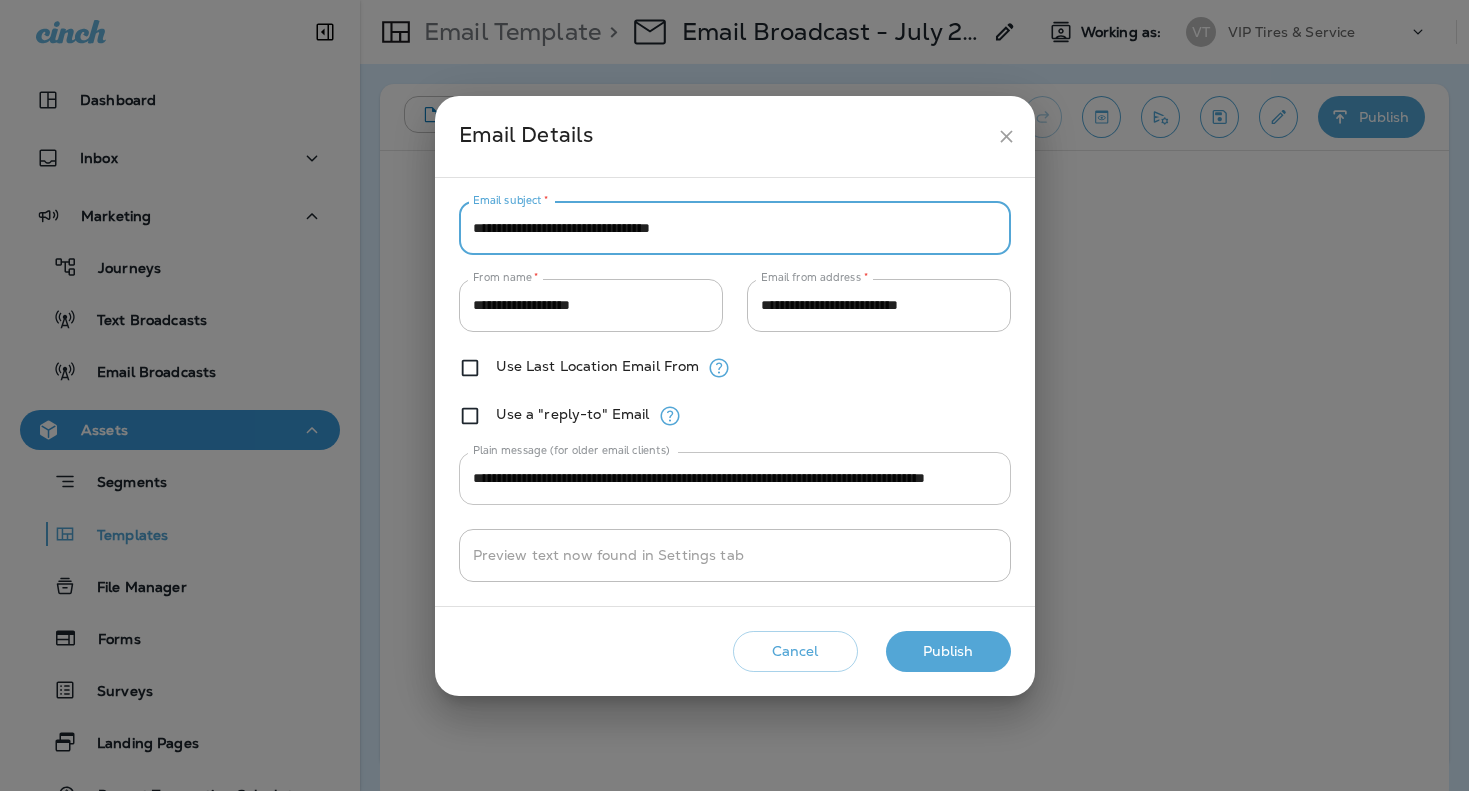type on "**********" 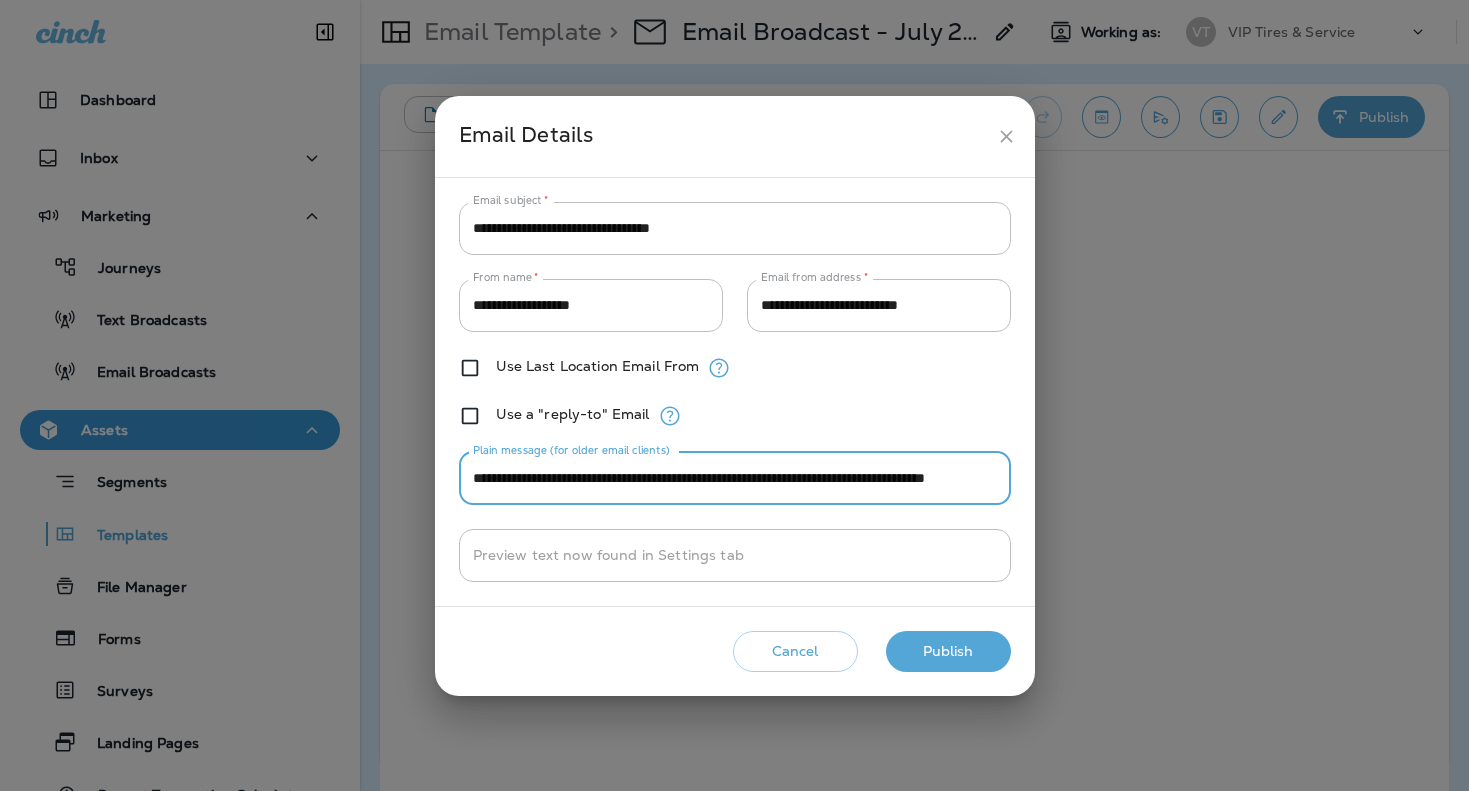 drag, startPoint x: 736, startPoint y: 478, endPoint x: 423, endPoint y: 476, distance: 313.00638 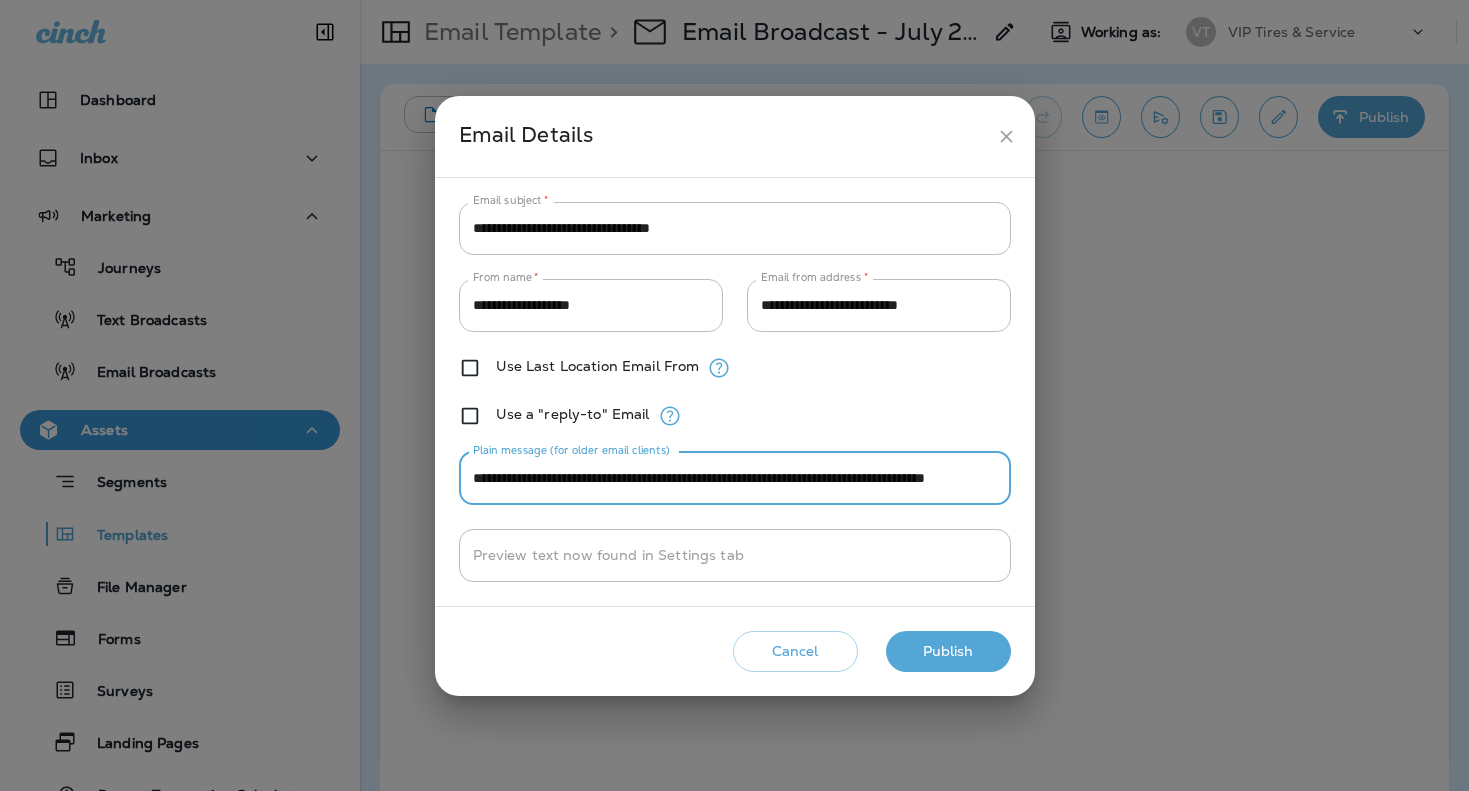click on "**********" at bounding box center (734, 395) 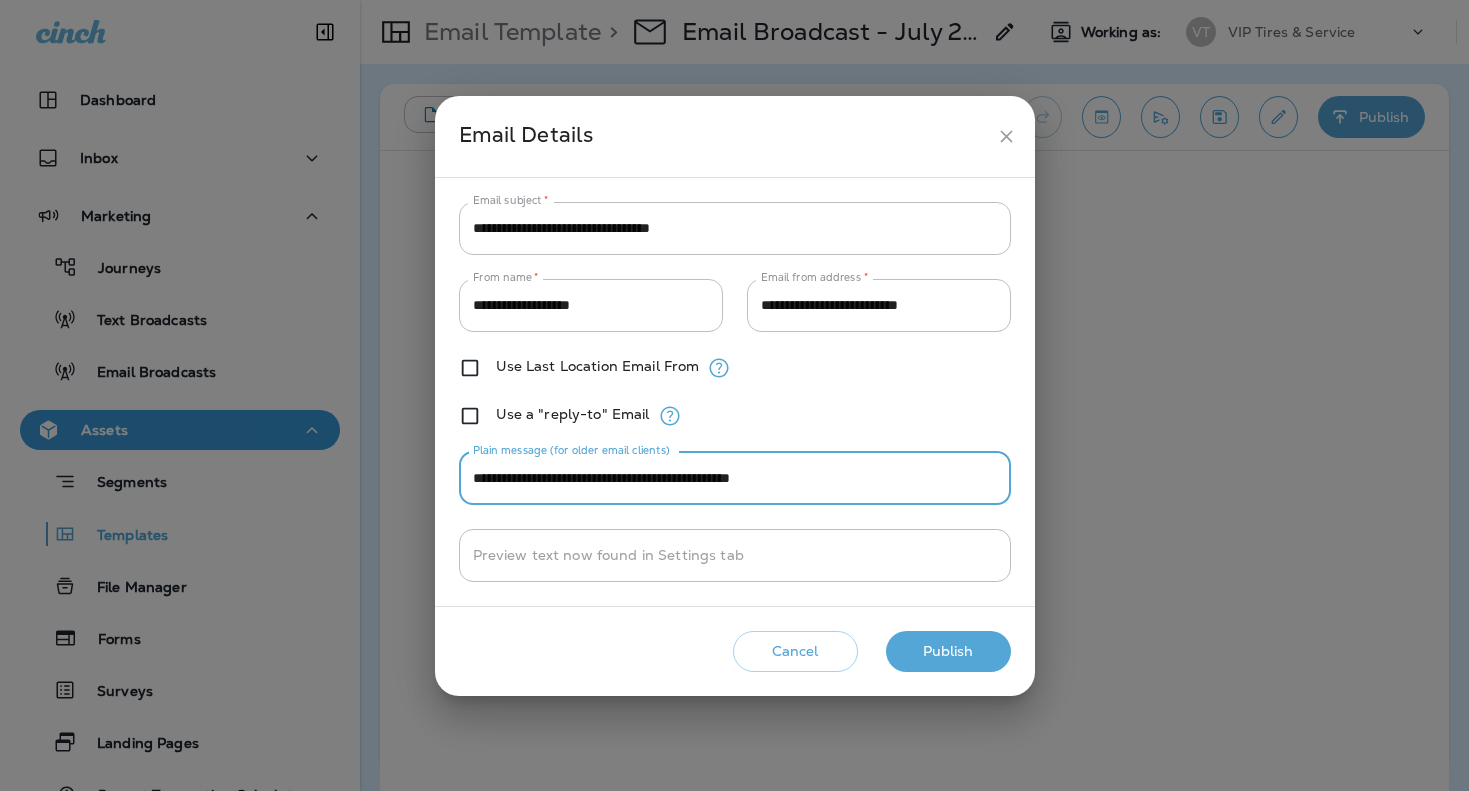 click on "**********" at bounding box center (735, 478) 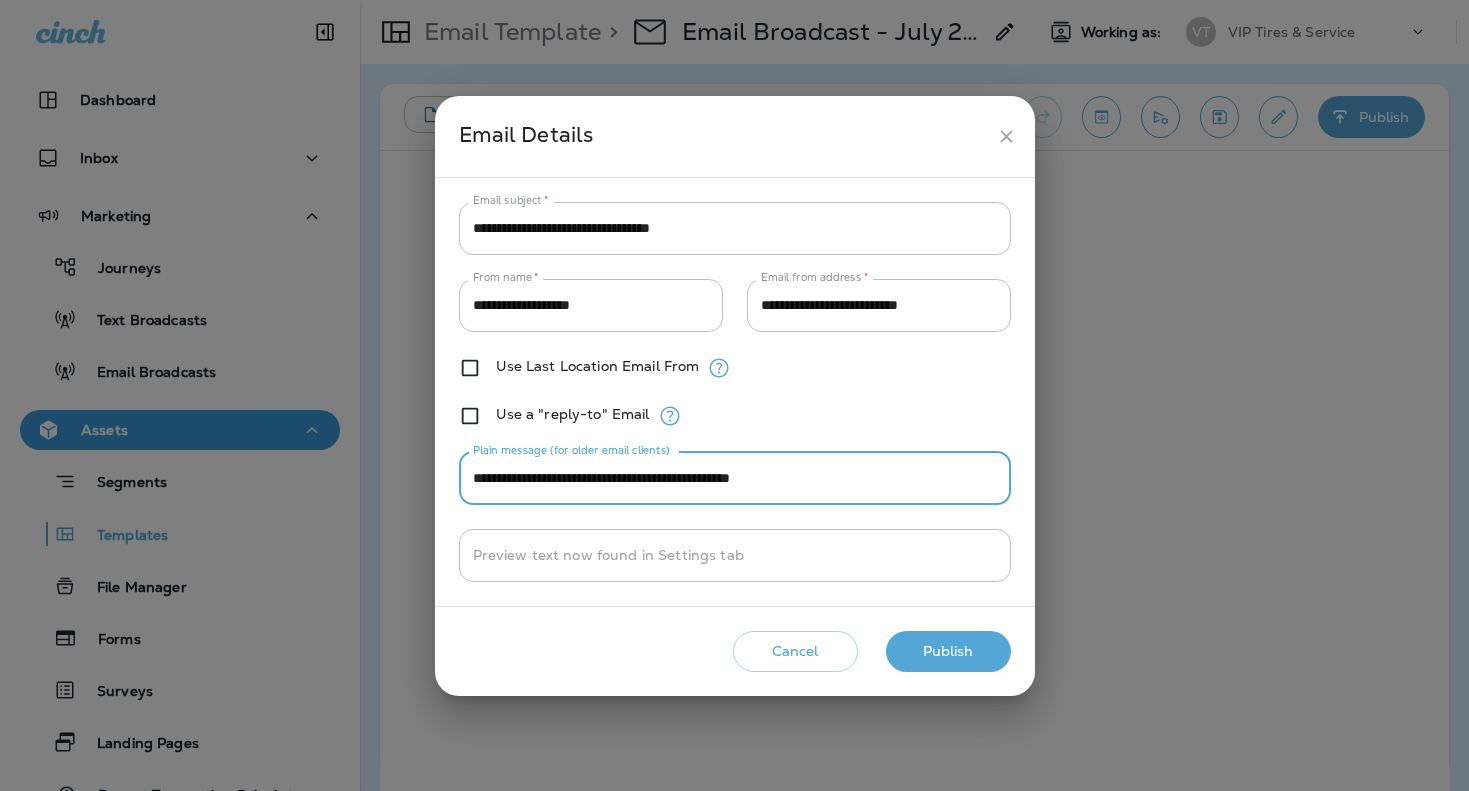 type on "**********" 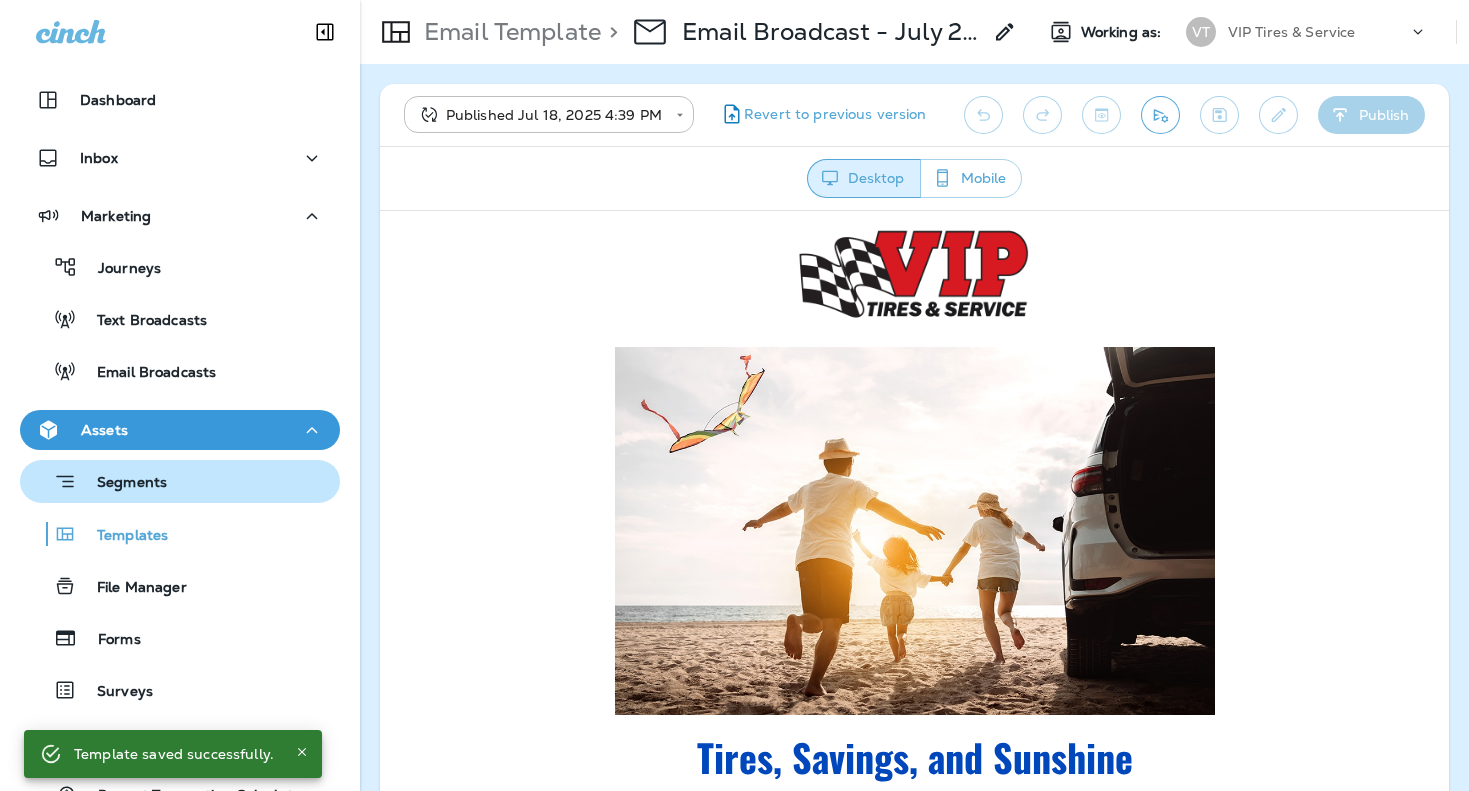 scroll, scrollTop: 0, scrollLeft: 0, axis: both 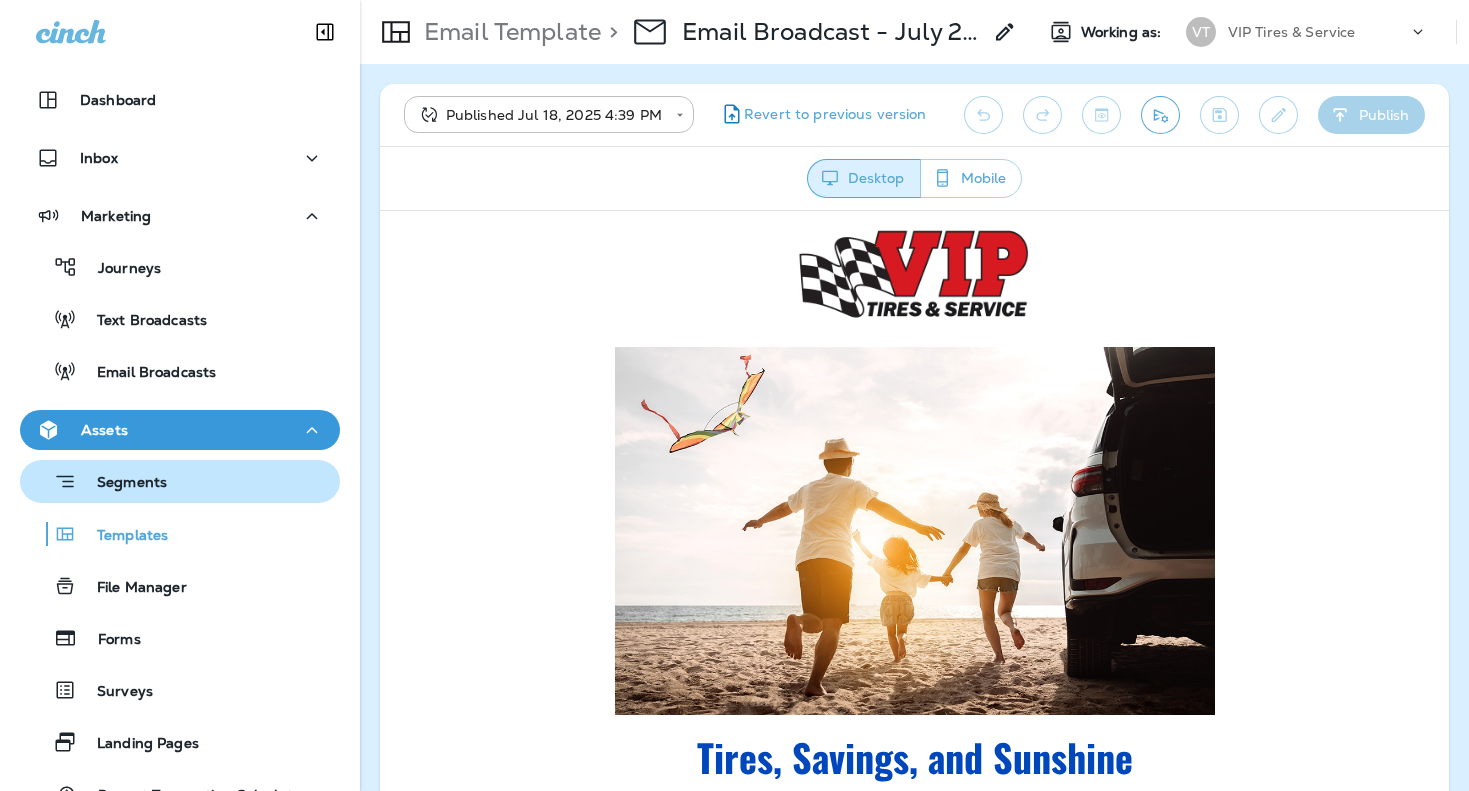 click on "Segments" at bounding box center (122, 484) 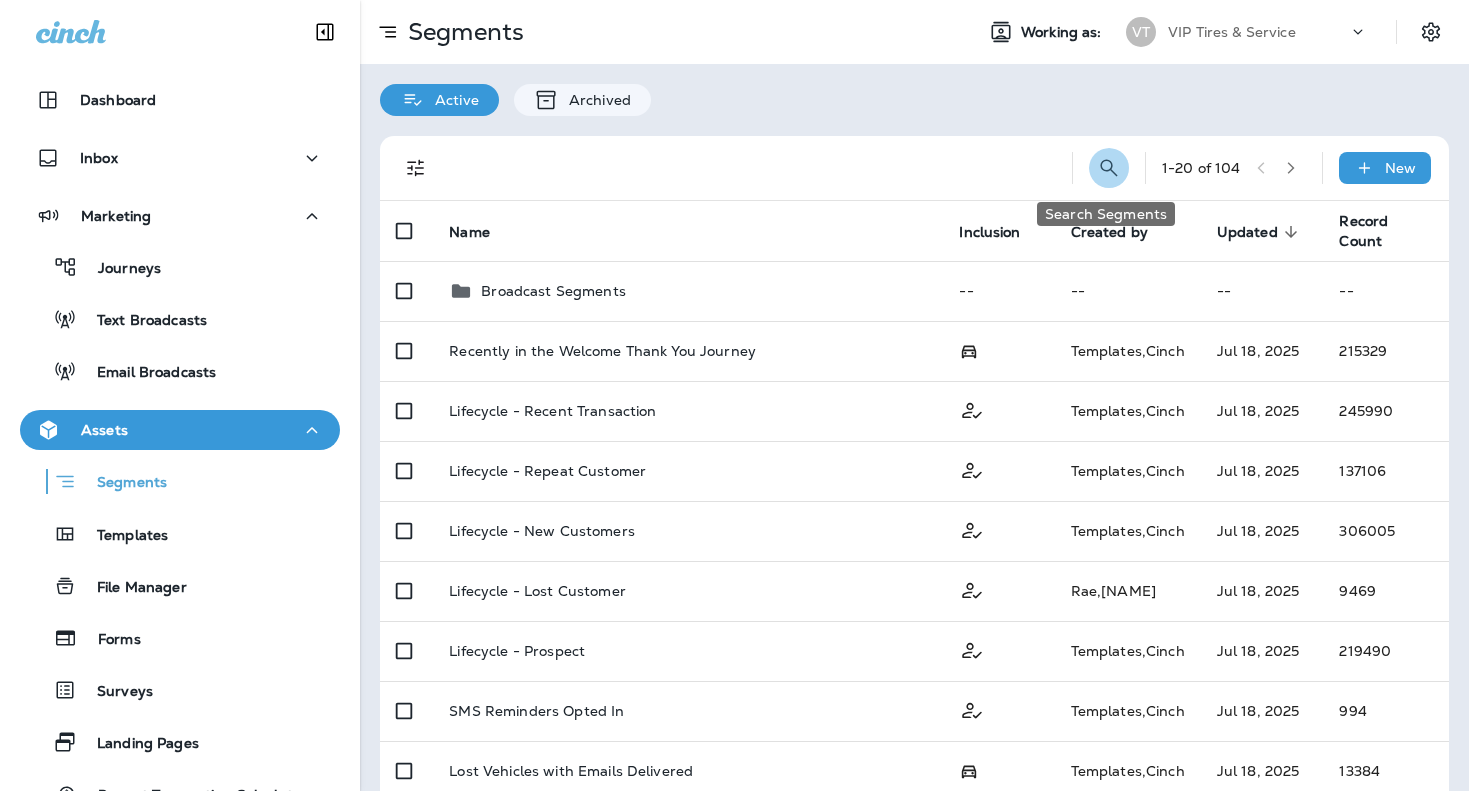 click at bounding box center (1109, 168) 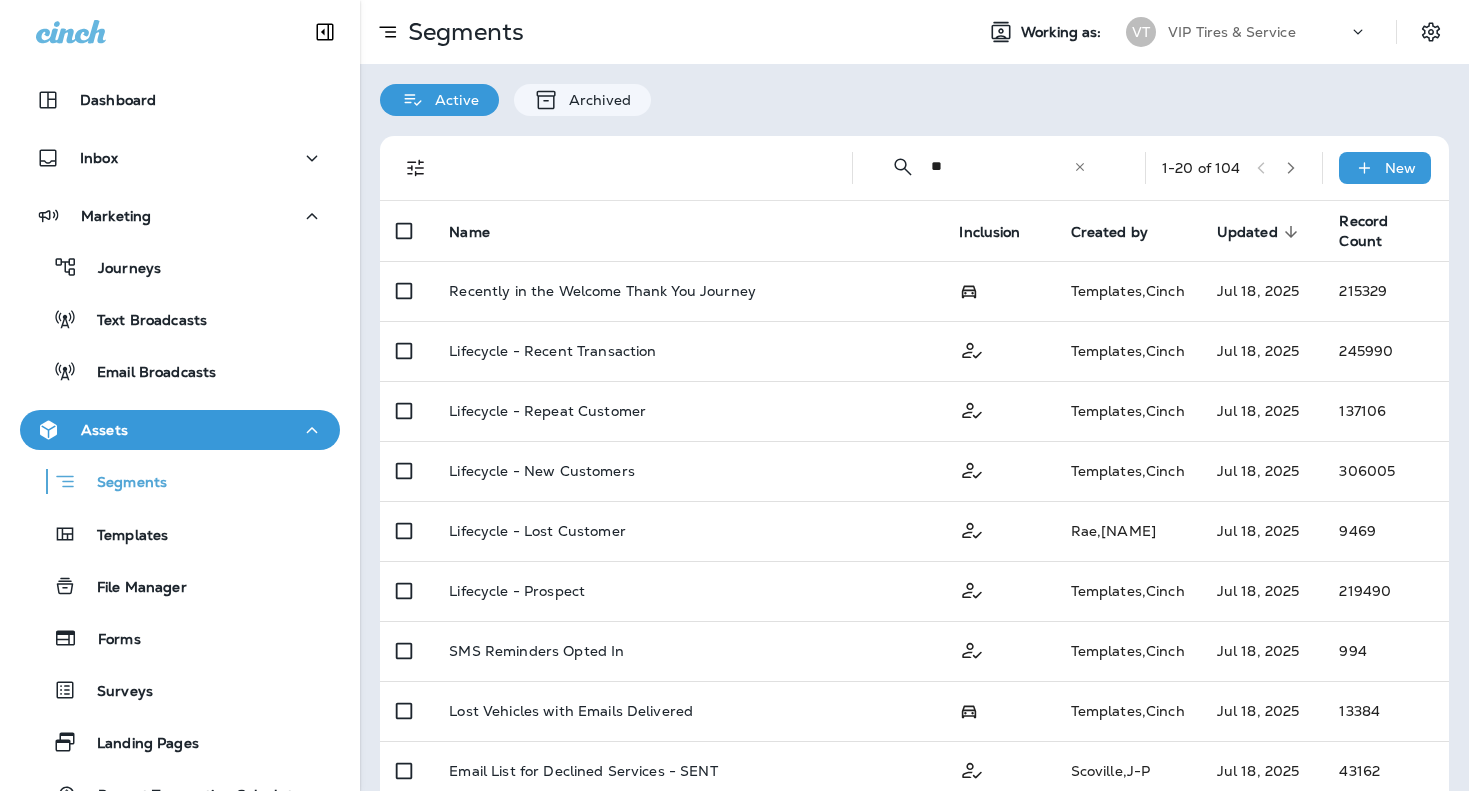 type on "*" 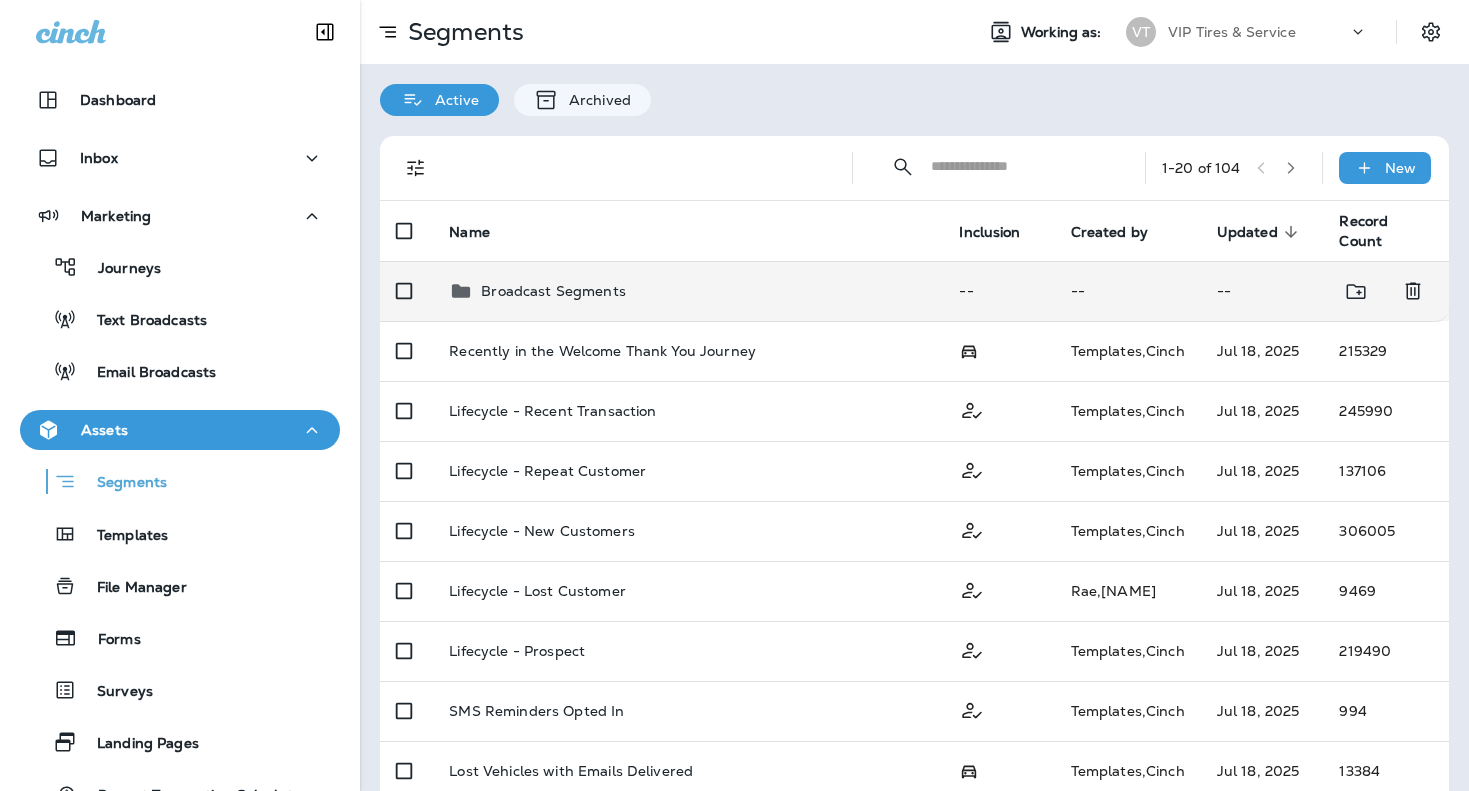 click on "Broadcast Segments" at bounding box center (553, 291) 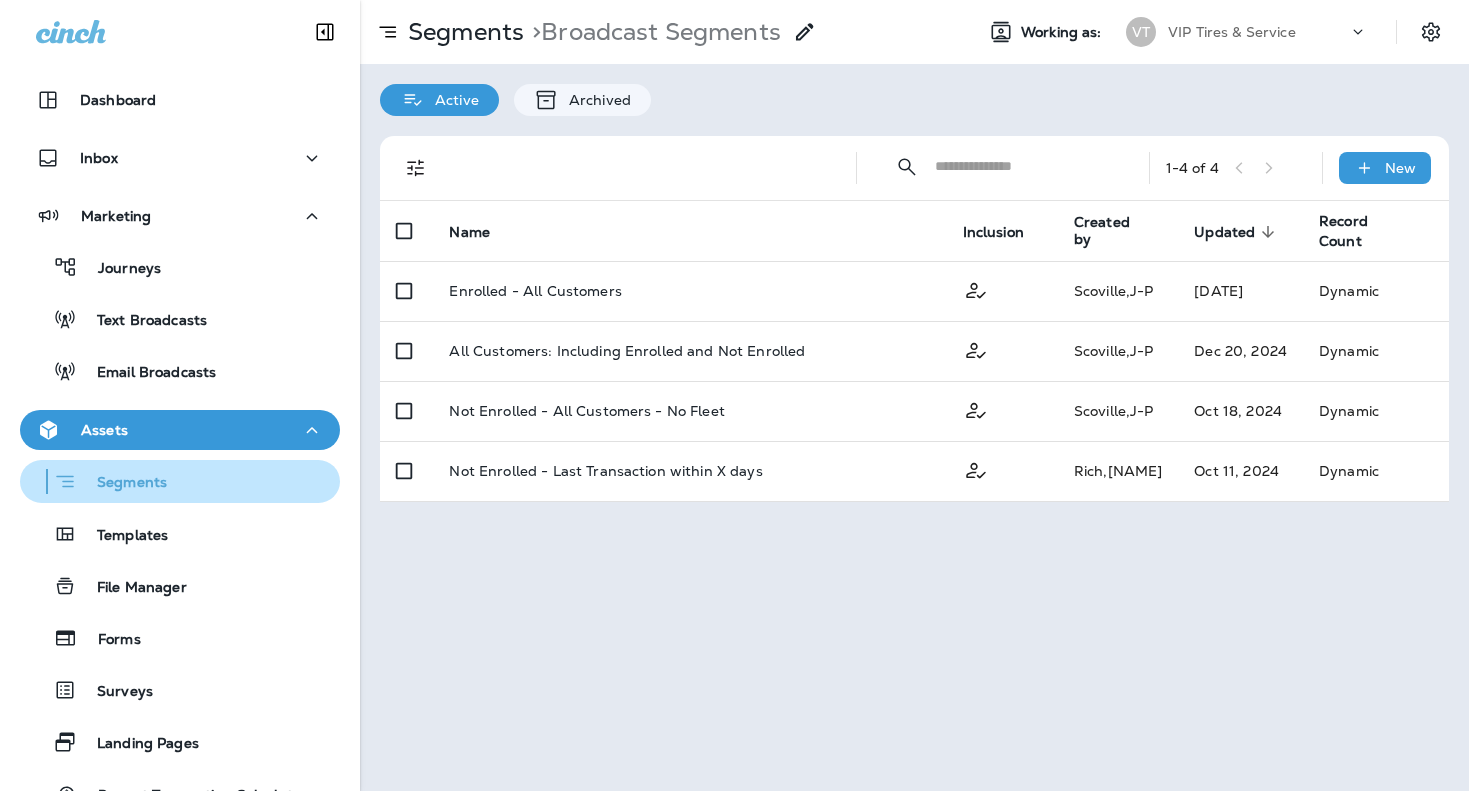 click on "Segments" at bounding box center [122, 484] 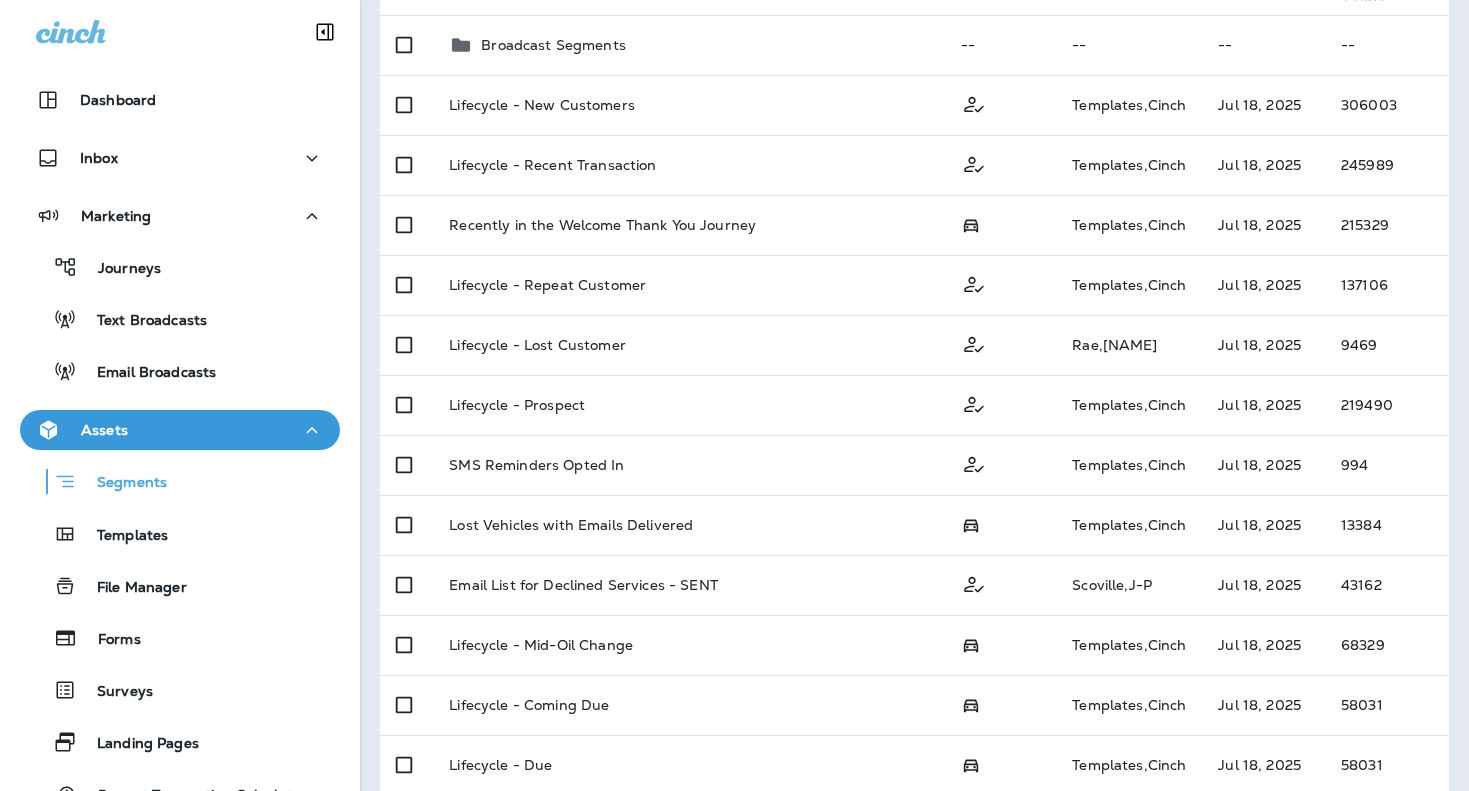 scroll, scrollTop: 0, scrollLeft: 0, axis: both 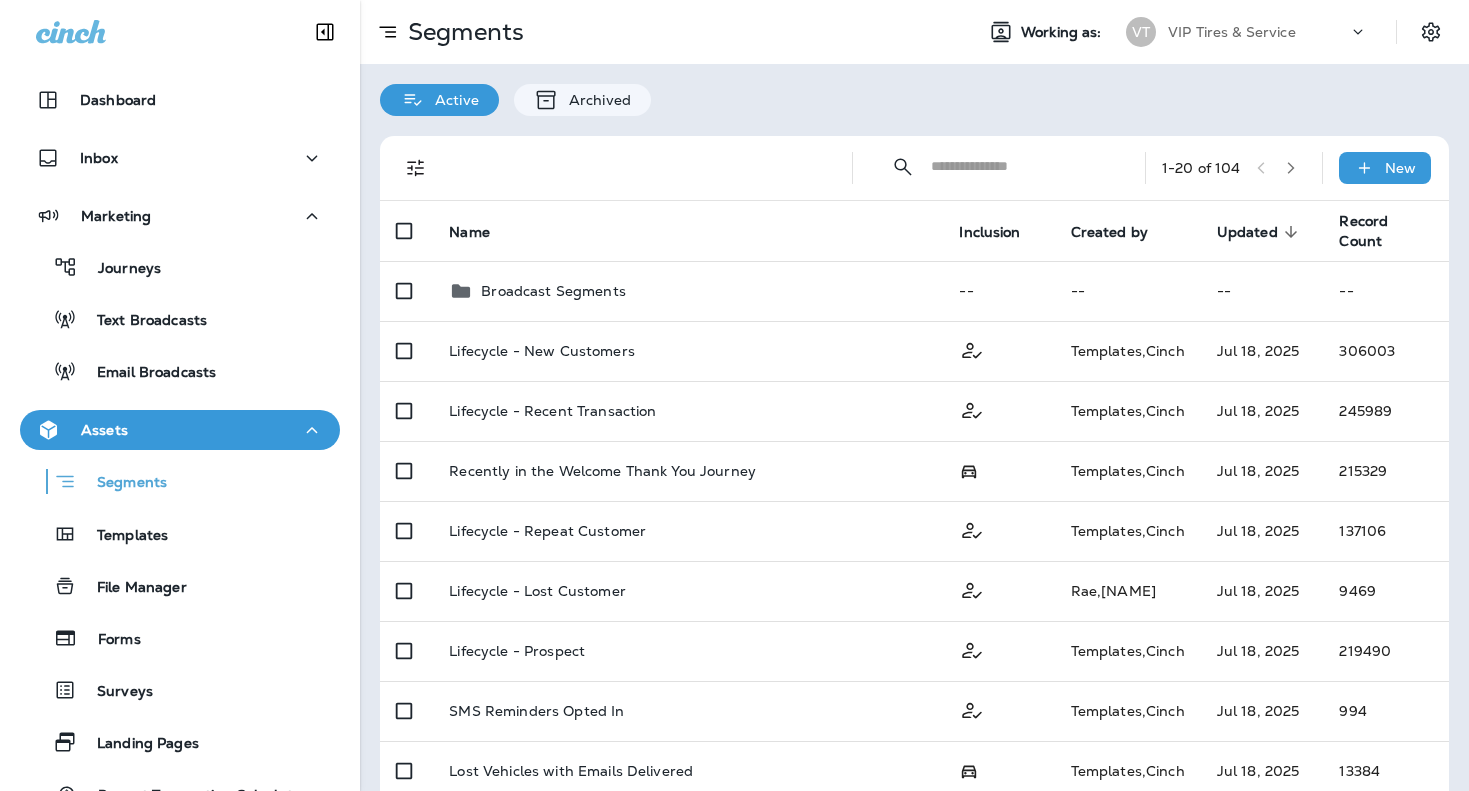 click at bounding box center (1020, 166) 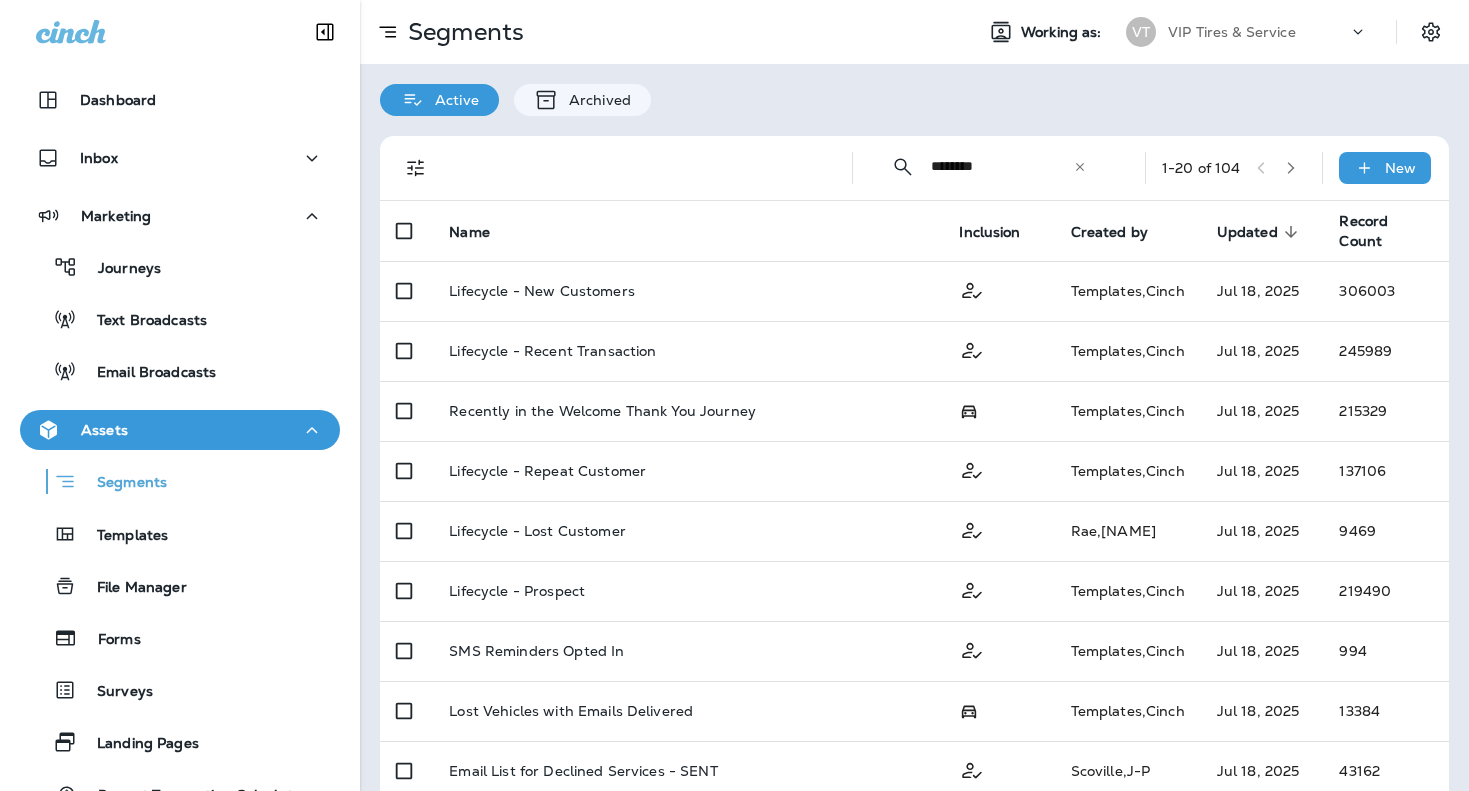 type on "********" 